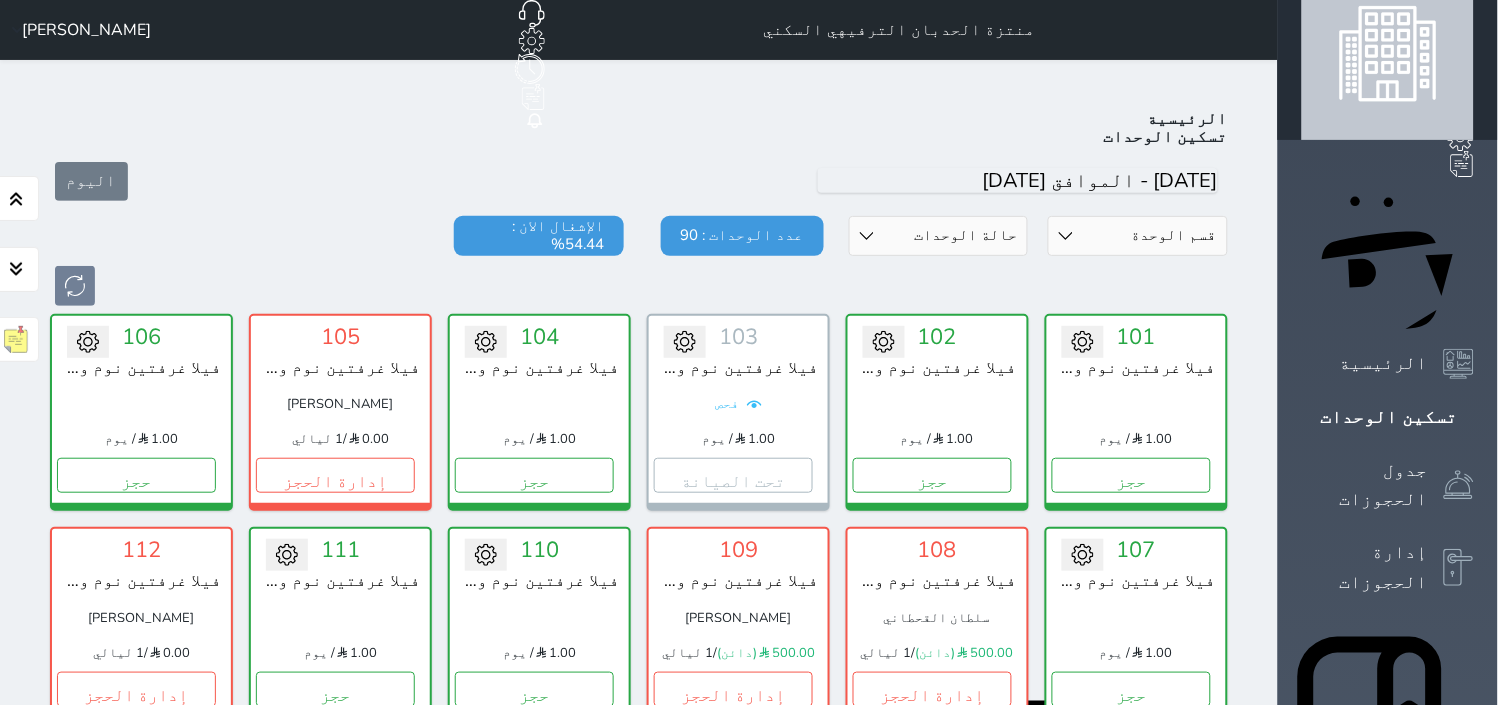 scroll, scrollTop: 0, scrollLeft: 0, axis: both 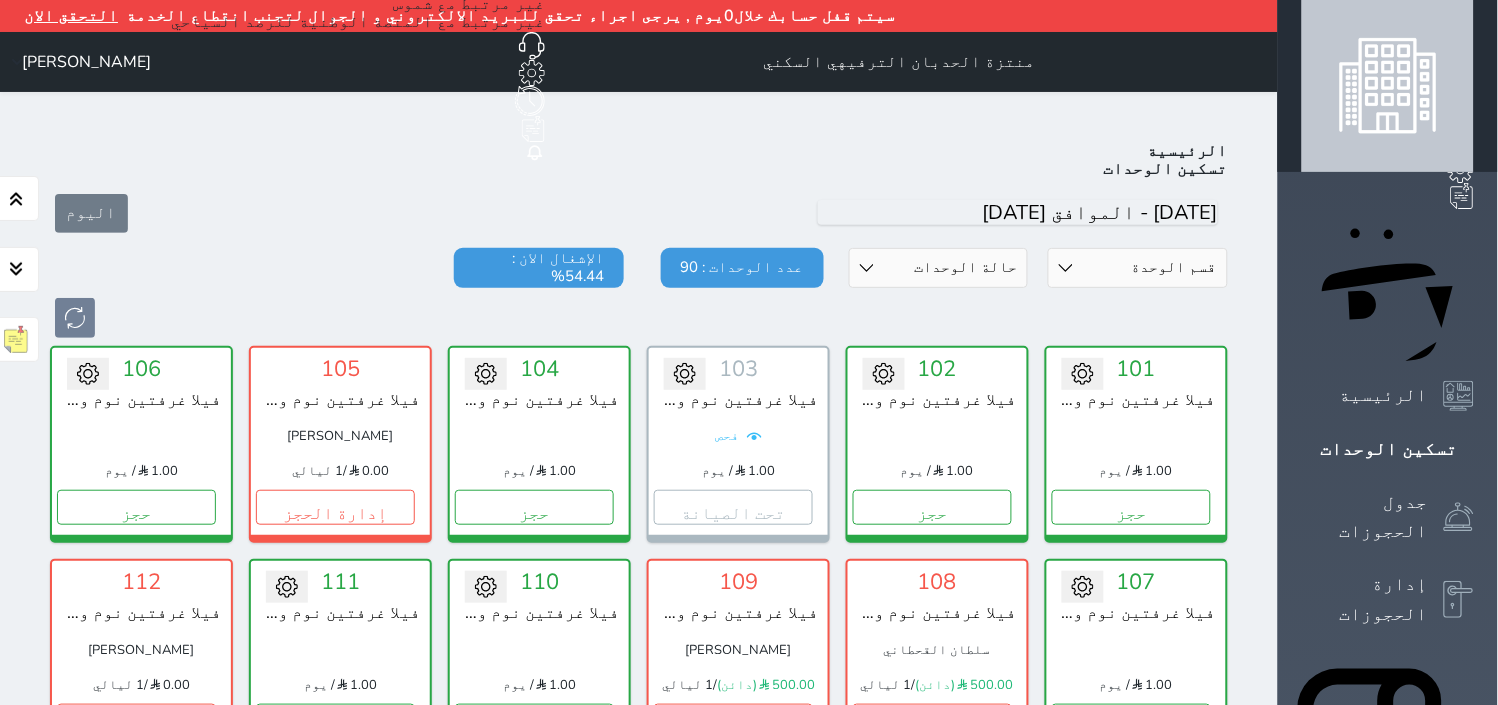 click on "قسم الوحدة   فيلا غرفتين نوم وصاله ومسبح كبير وبيت شعر فيلا غرفتين نوم وصاله ومسبح كبير فيلا غرفتين نوم وصاله ومسبح فيلا غرفتين نوم وصاله ومجلس فيلا غرفتين نوم وصاله غرفة مفردة   حالة الوحدات متاح تحت التنظيف تحت الصيانة سجل دخول  لم يتم تسجيل الدخول   عدد الوحدات : 90   الإشغال الان : 54.44%" at bounding box center [639, 293] 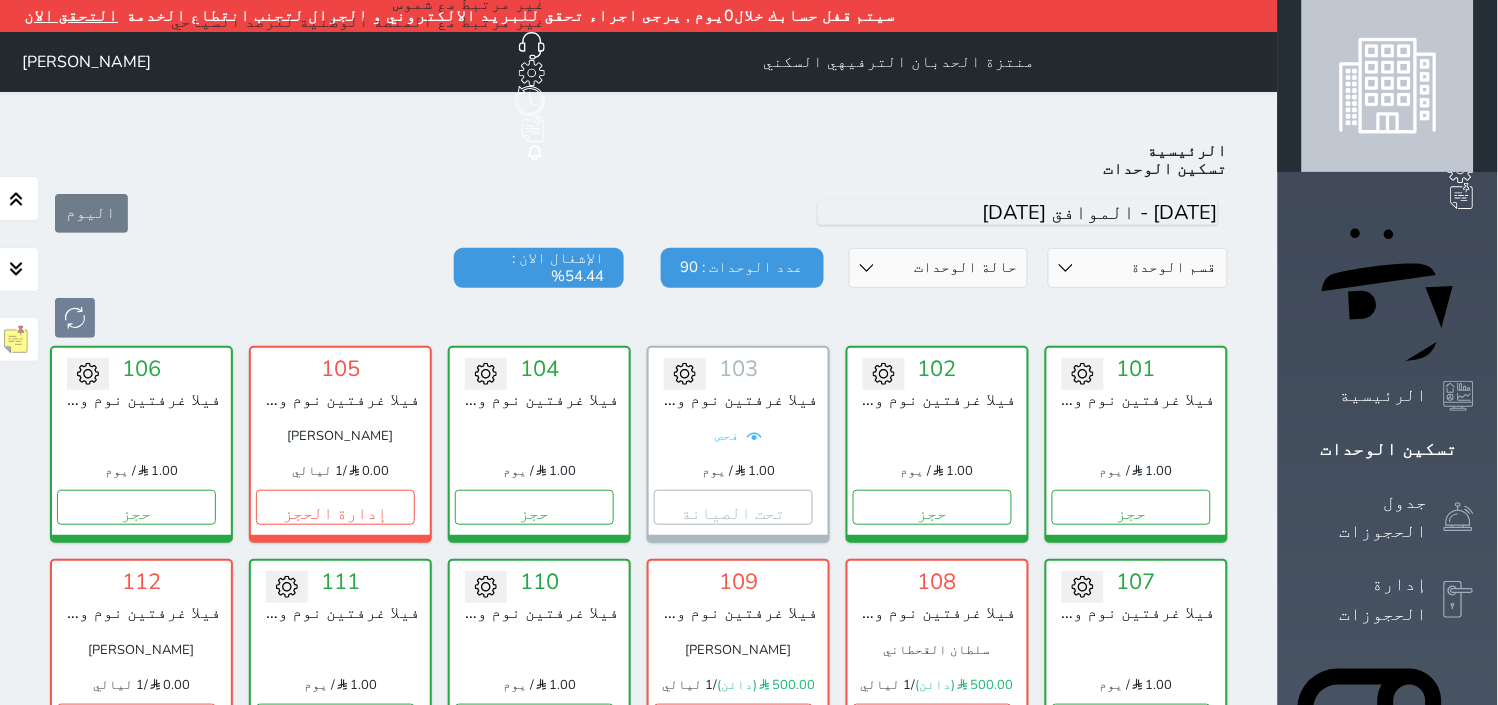 click on "قسم الوحدة   فيلا غرفتين نوم وصاله ومسبح كبير وبيت شعر فيلا غرفتين نوم وصاله ومسبح كبير فيلا غرفتين نوم وصاله ومسبح فيلا غرفتين نوم وصاله ومجلس فيلا غرفتين نوم وصاله غرفة مفردة" at bounding box center (1138, 268) 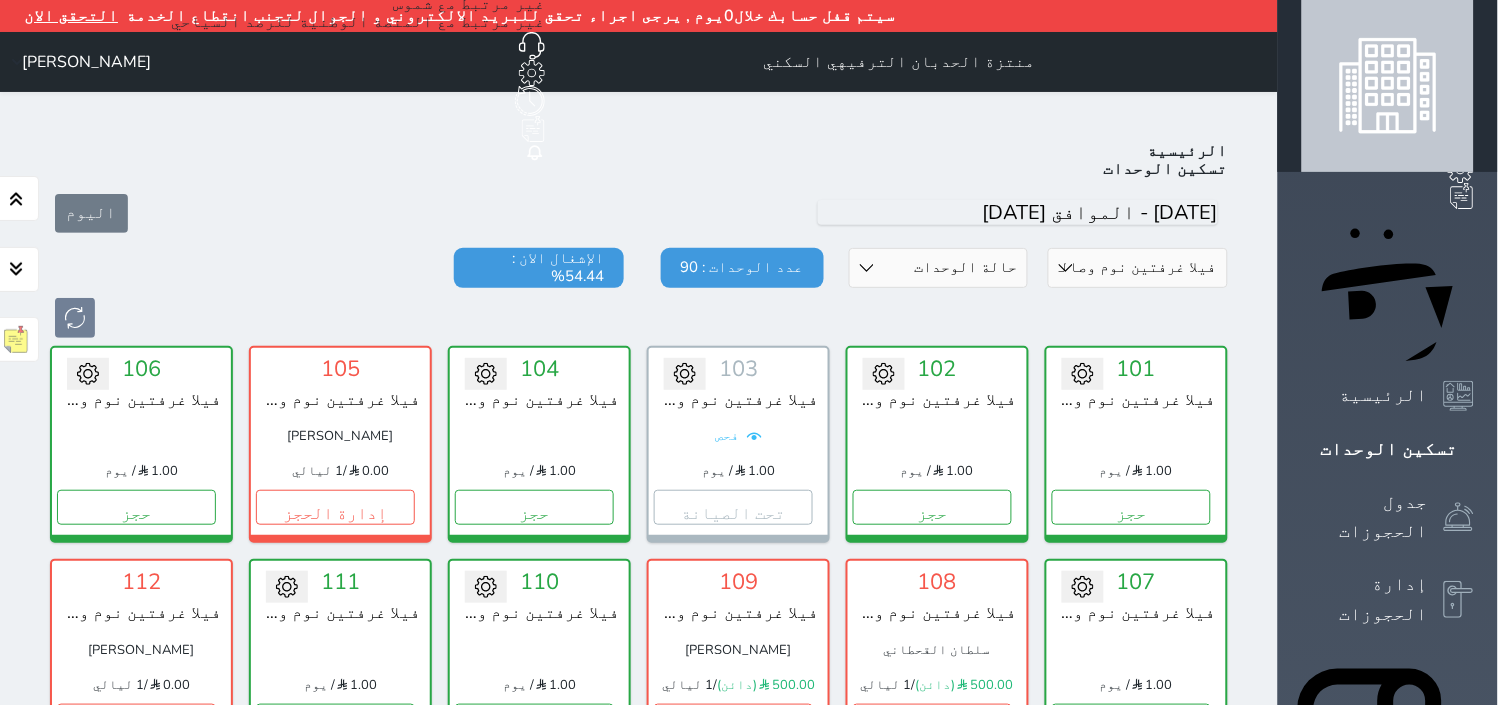click on "قسم الوحدة   فيلا غرفتين نوم وصاله ومسبح كبير وبيت شعر فيلا غرفتين نوم وصاله ومسبح كبير فيلا غرفتين نوم وصاله ومسبح فيلا غرفتين نوم وصاله ومجلس فيلا غرفتين نوم وصاله غرفة مفردة" at bounding box center (1138, 268) 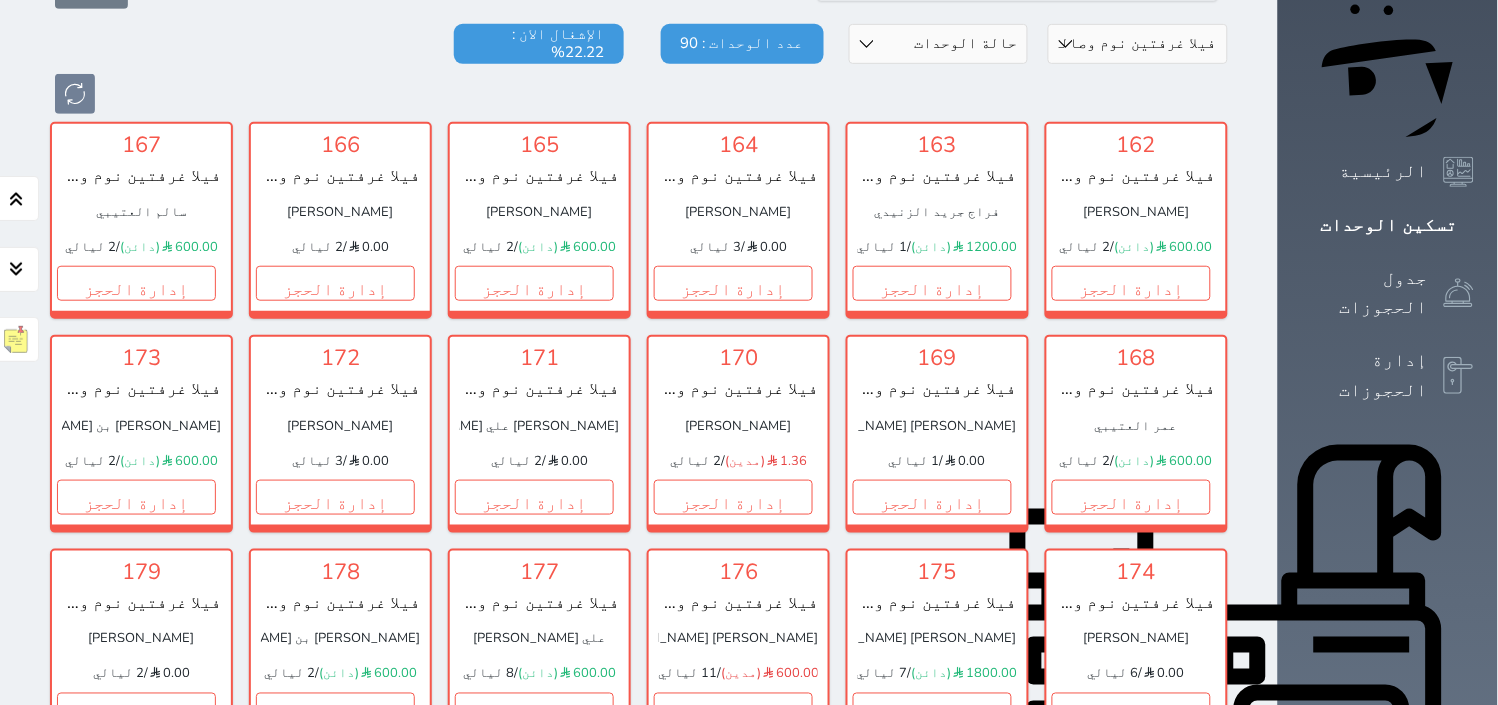 scroll, scrollTop: 0, scrollLeft: 0, axis: both 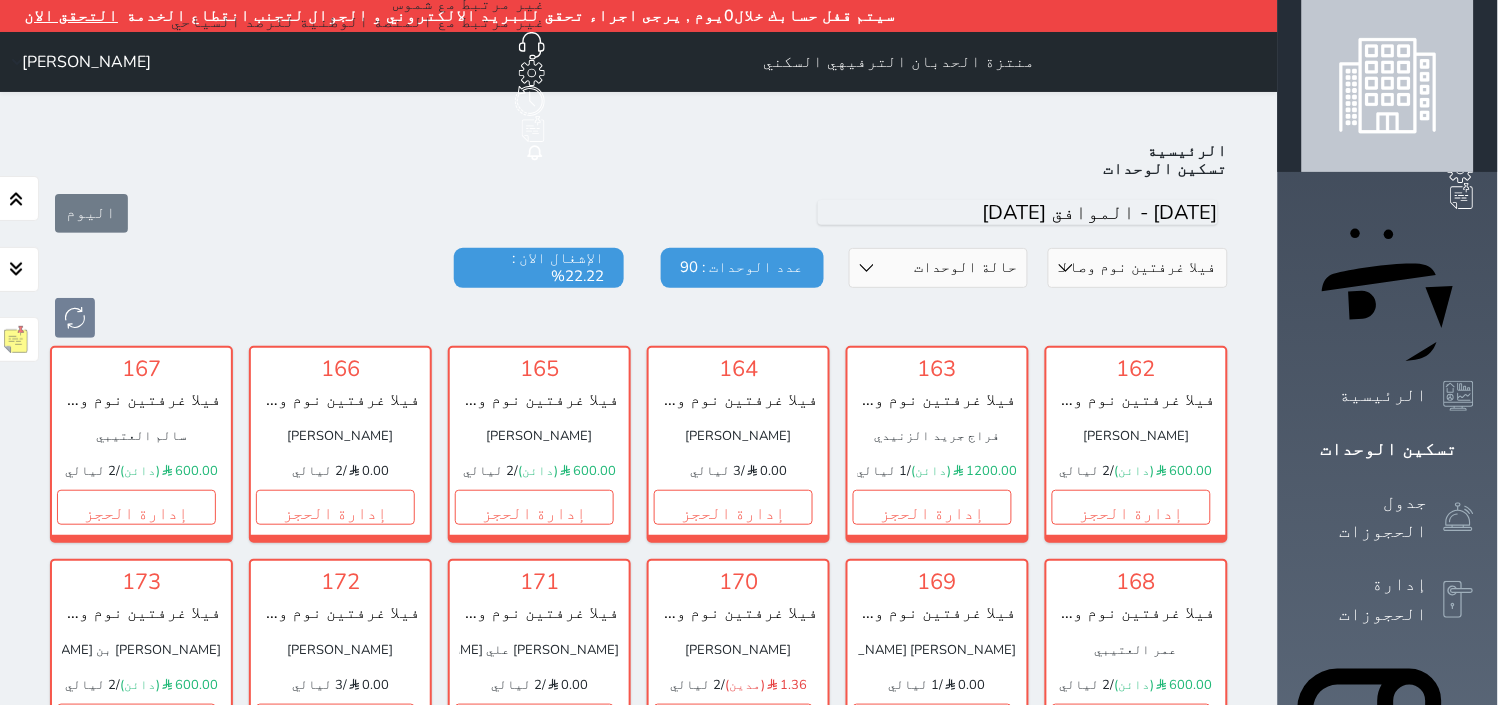 click on "قسم الوحدة   فيلا غرفتين نوم وصاله ومسبح كبير وبيت شعر فيلا غرفتين نوم وصاله ومسبح كبير فيلا غرفتين نوم وصاله ومسبح فيلا غرفتين نوم وصاله ومجلس فيلا غرفتين نوم وصاله غرفة مفردة" at bounding box center [1138, 268] 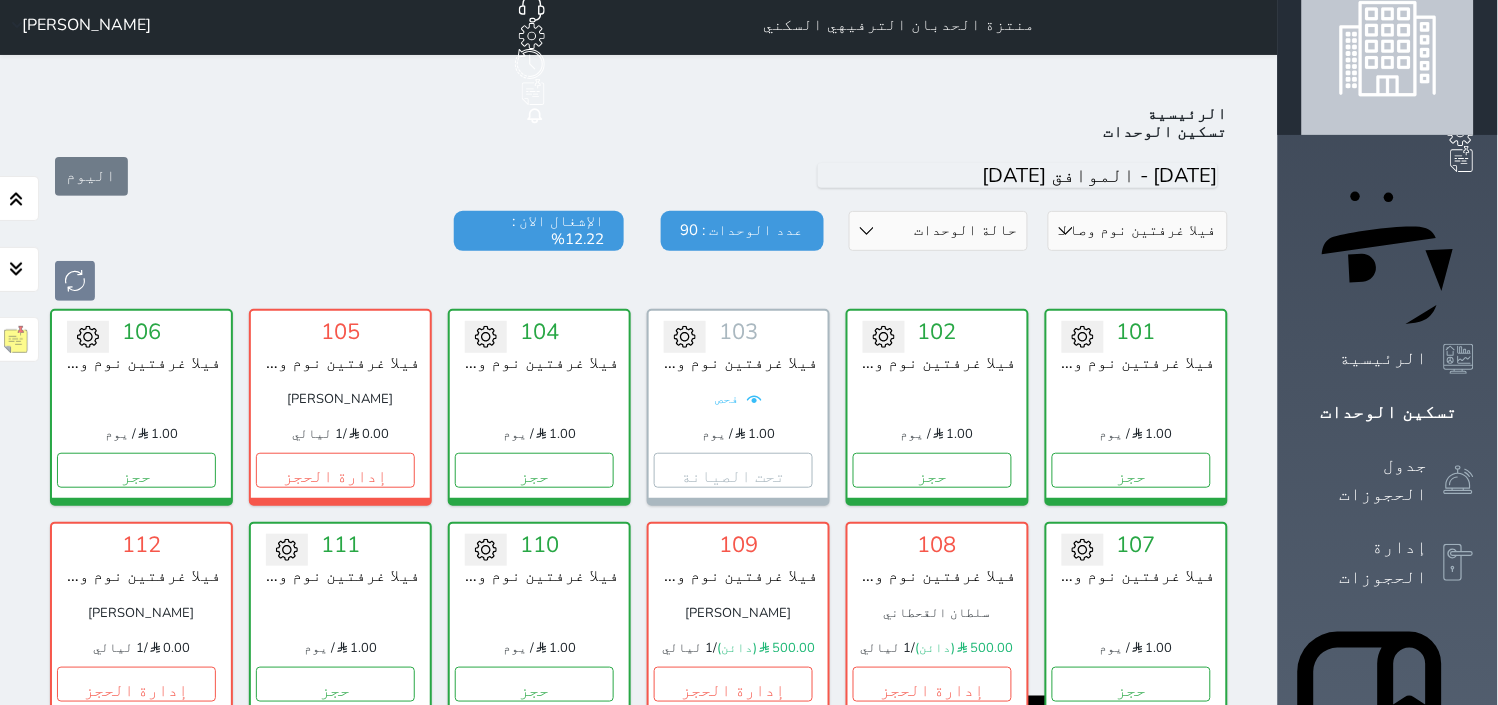 scroll, scrollTop: 0, scrollLeft: 0, axis: both 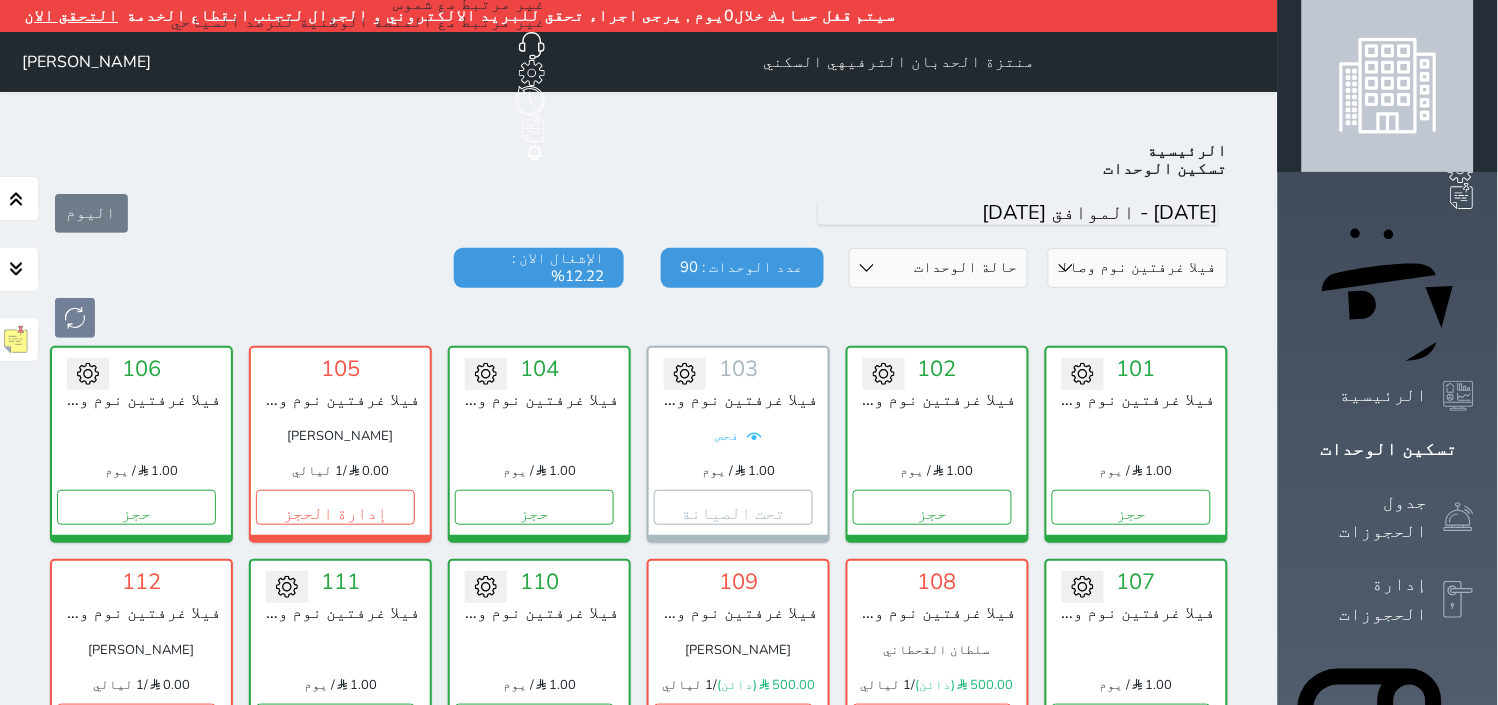 click on "قسم الوحدة   فيلا غرفتين نوم وصاله ومسبح كبير وبيت شعر فيلا غرفتين نوم وصاله ومسبح كبير فيلا غرفتين نوم وصاله ومسبح فيلا غرفتين نوم وصاله ومجلس فيلا غرفتين نوم وصاله غرفة مفردة" at bounding box center [1138, 268] 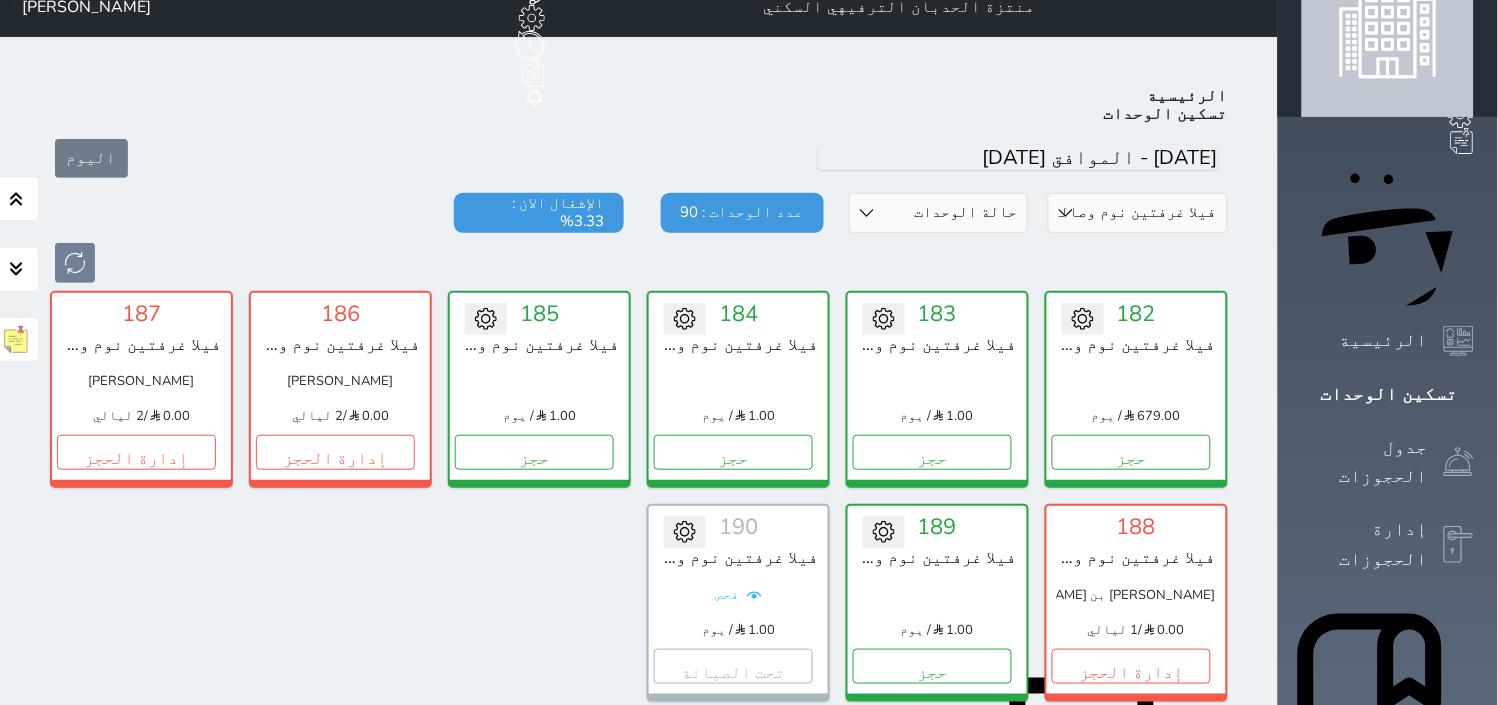 scroll, scrollTop: 108, scrollLeft: 0, axis: vertical 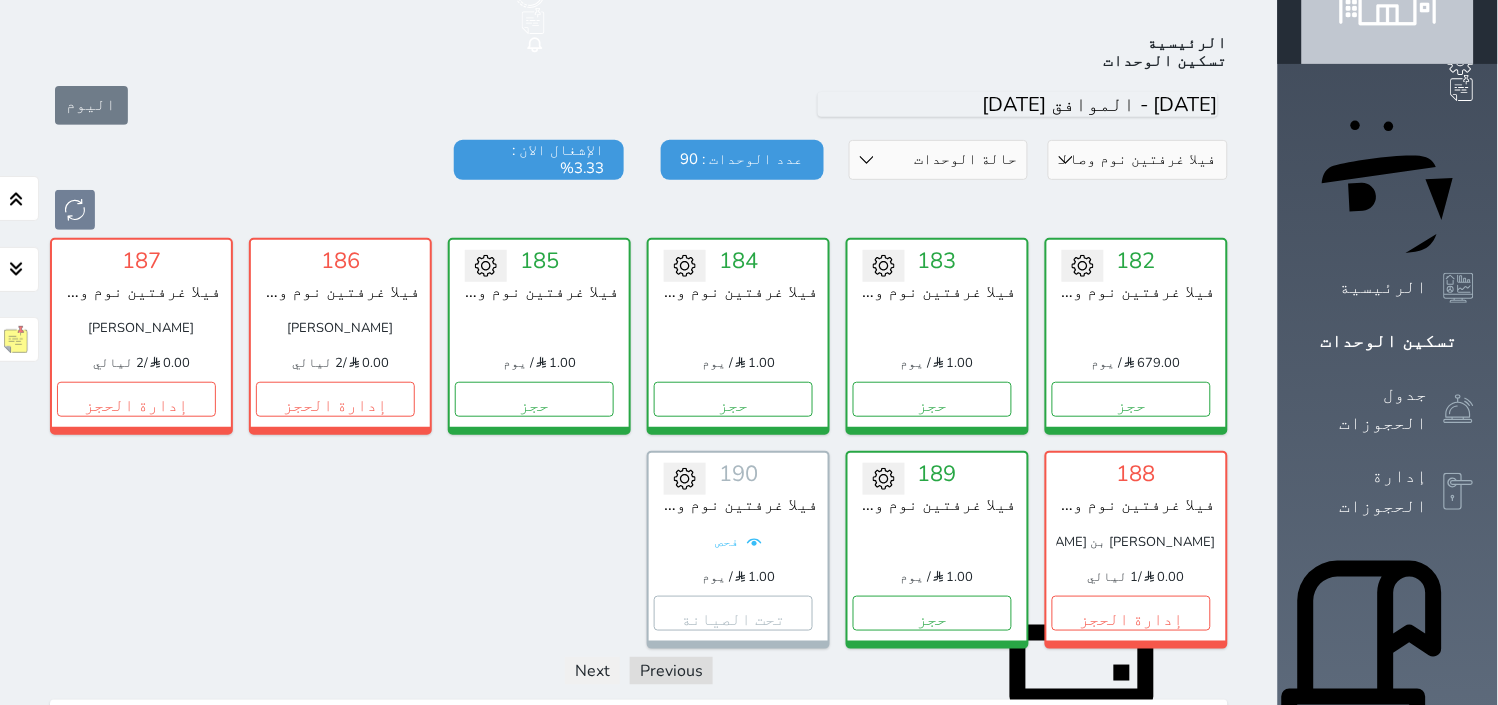 click on "قسم الوحدة   فيلا غرفتين نوم وصاله ومسبح كبير وبيت شعر فيلا غرفتين نوم وصاله ومسبح كبير فيلا غرفتين نوم وصاله ومسبح فيلا غرفتين نوم وصاله ومجلس فيلا غرفتين نوم وصاله غرفة مفردة" at bounding box center [1138, 160] 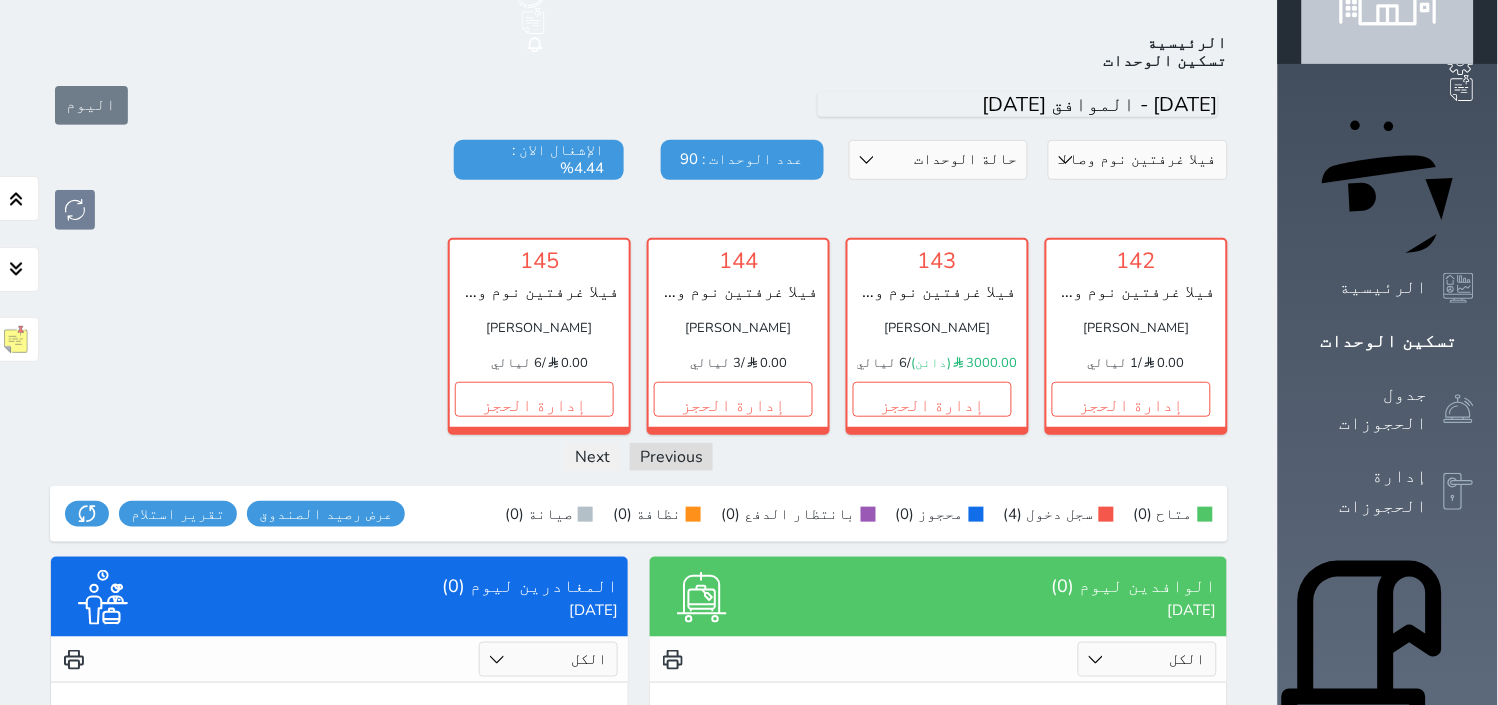 click on "قسم الوحدة   فيلا غرفتين نوم وصاله ومسبح كبير وبيت شعر فيلا غرفتين نوم وصاله ومسبح كبير فيلا غرفتين نوم وصاله ومسبح فيلا غرفتين نوم وصاله ومجلس فيلا غرفتين نوم وصاله غرفة مفردة" at bounding box center [1138, 160] 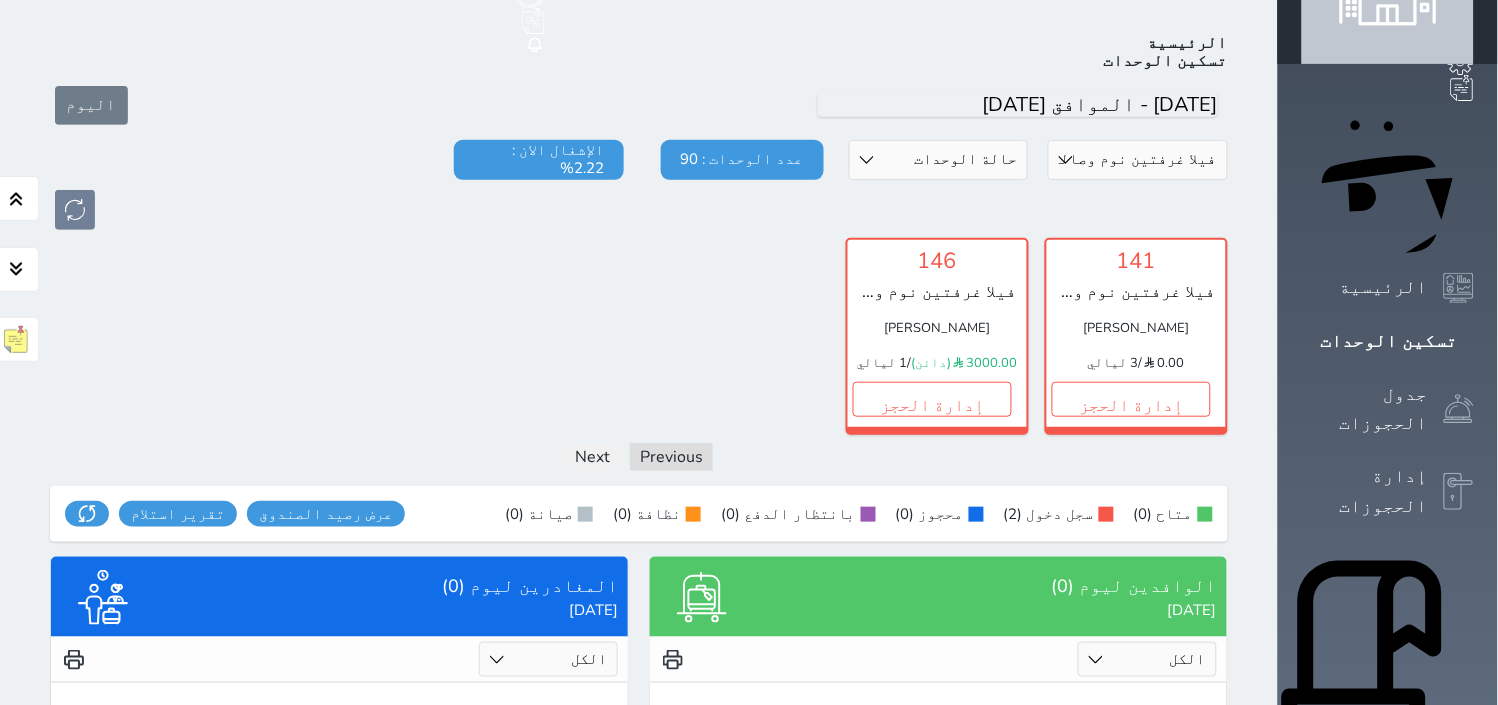 click on "قسم الوحدة   فيلا غرفتين نوم وصاله ومسبح كبير وبيت شعر فيلا غرفتين نوم وصاله ومسبح كبير فيلا غرفتين نوم وصاله ومسبح فيلا غرفتين نوم وصاله ومجلس فيلا غرفتين نوم وصاله غرفة مفردة   حالة الوحدات متاح تحت التنظيف تحت الصيانة سجل دخول  لم يتم تسجيل الدخول   عدد الوحدات : 90   الإشغال الان : 2.22%" at bounding box center [639, 185] 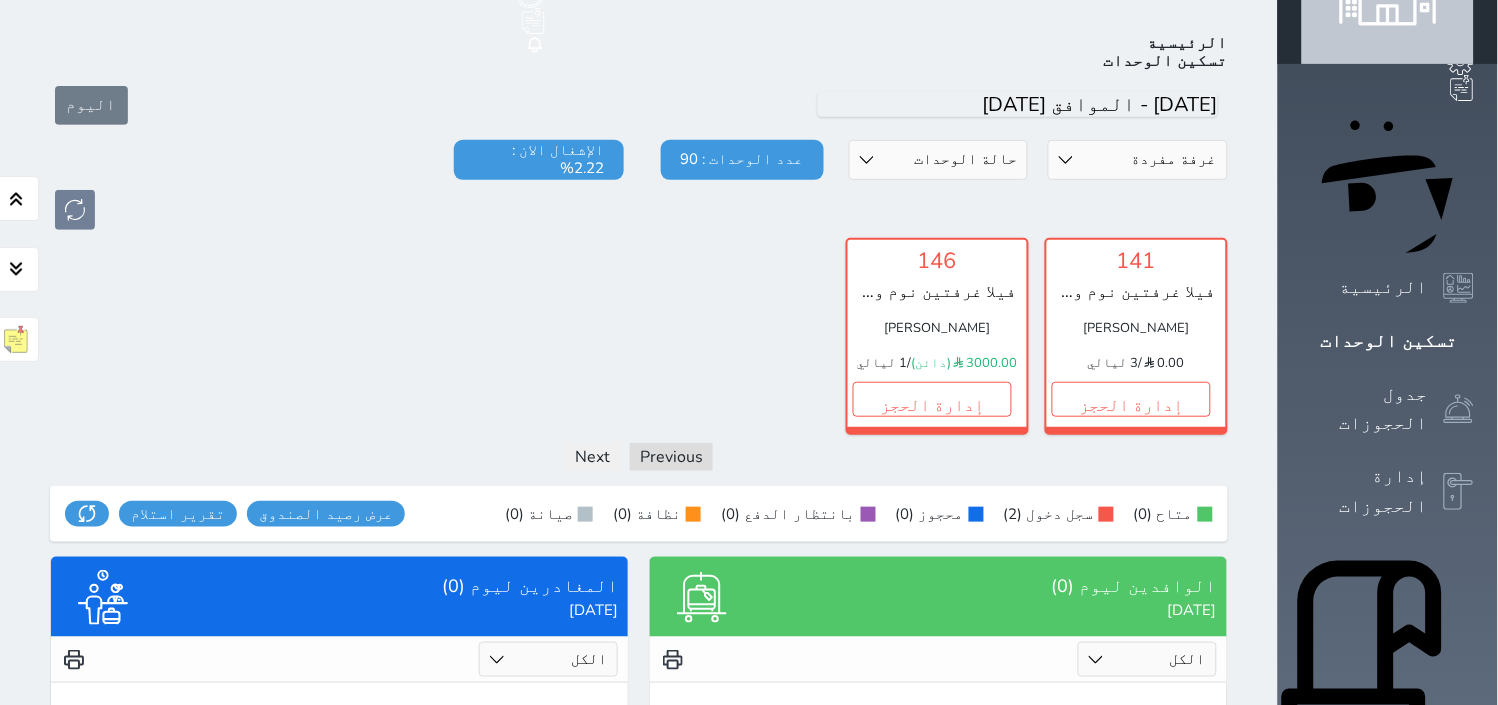 click on "قسم الوحدة   فيلا غرفتين نوم وصاله ومسبح كبير وبيت شعر فيلا غرفتين نوم وصاله ومسبح كبير فيلا غرفتين نوم وصاله ومسبح فيلا غرفتين نوم وصاله ومجلس فيلا غرفتين نوم وصاله غرفة مفردة" at bounding box center (1138, 160) 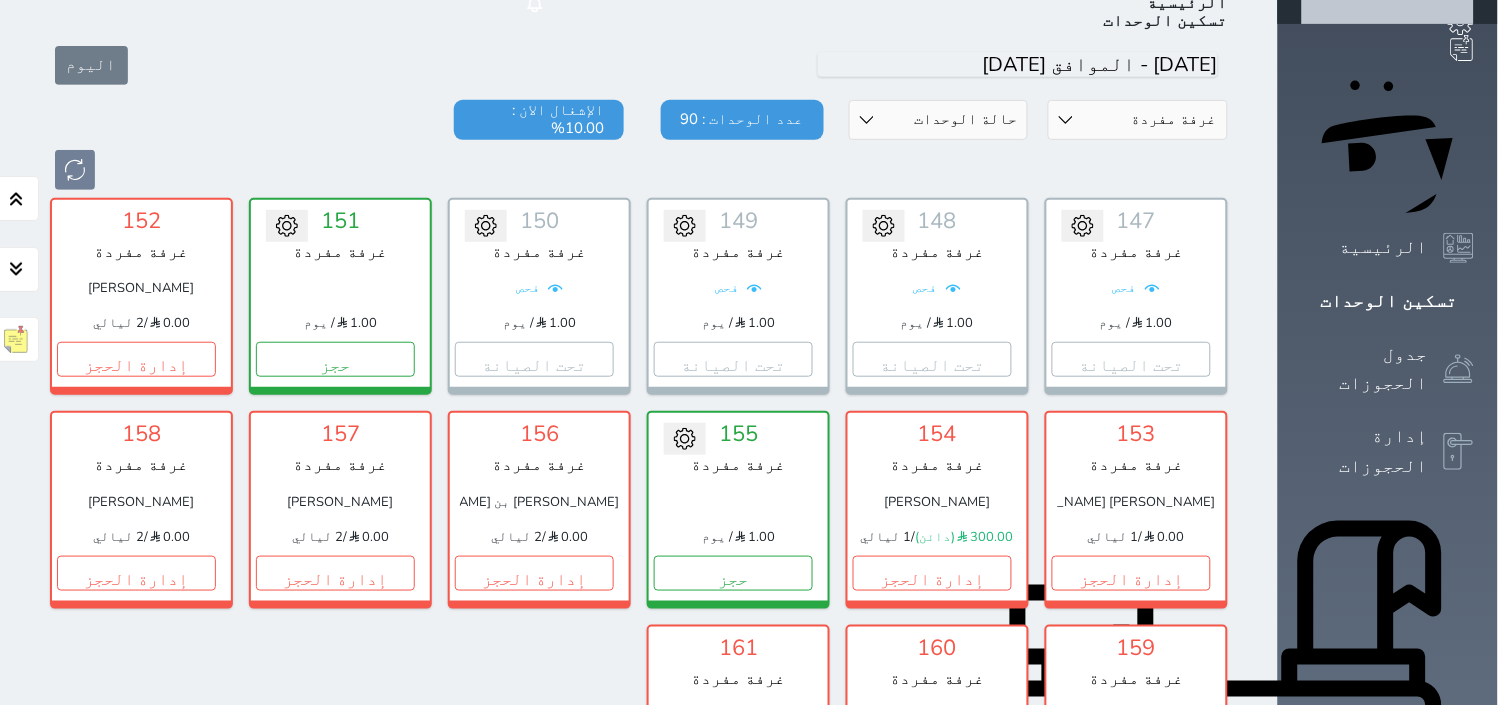 scroll, scrollTop: 108, scrollLeft: 0, axis: vertical 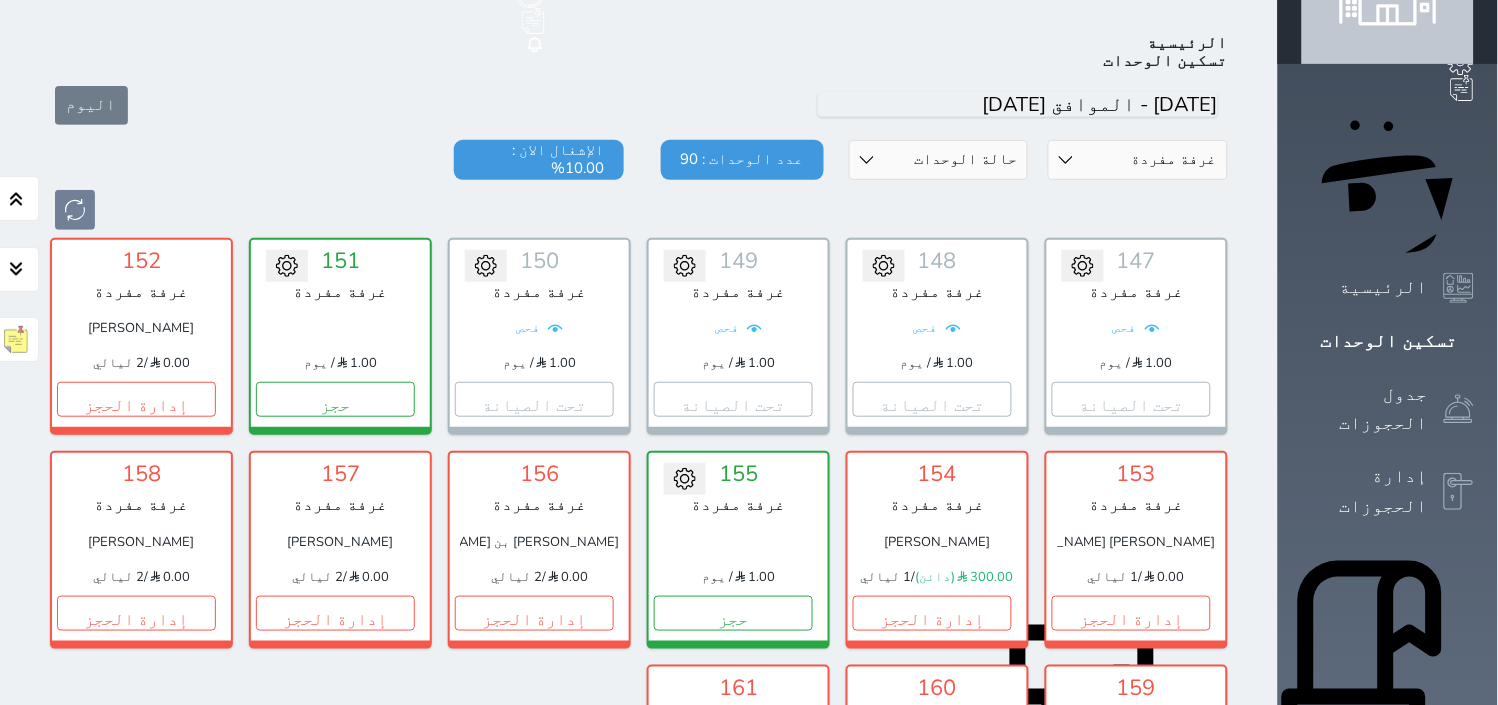 click on "قسم الوحدة   فيلا غرفتين نوم وصاله ومسبح كبير وبيت شعر فيلا غرفتين نوم وصاله ومسبح كبير فيلا غرفتين نوم وصاله ومسبح فيلا غرفتين نوم وصاله ومجلس فيلا غرفتين نوم وصاله غرفة مفردة" at bounding box center [1138, 160] 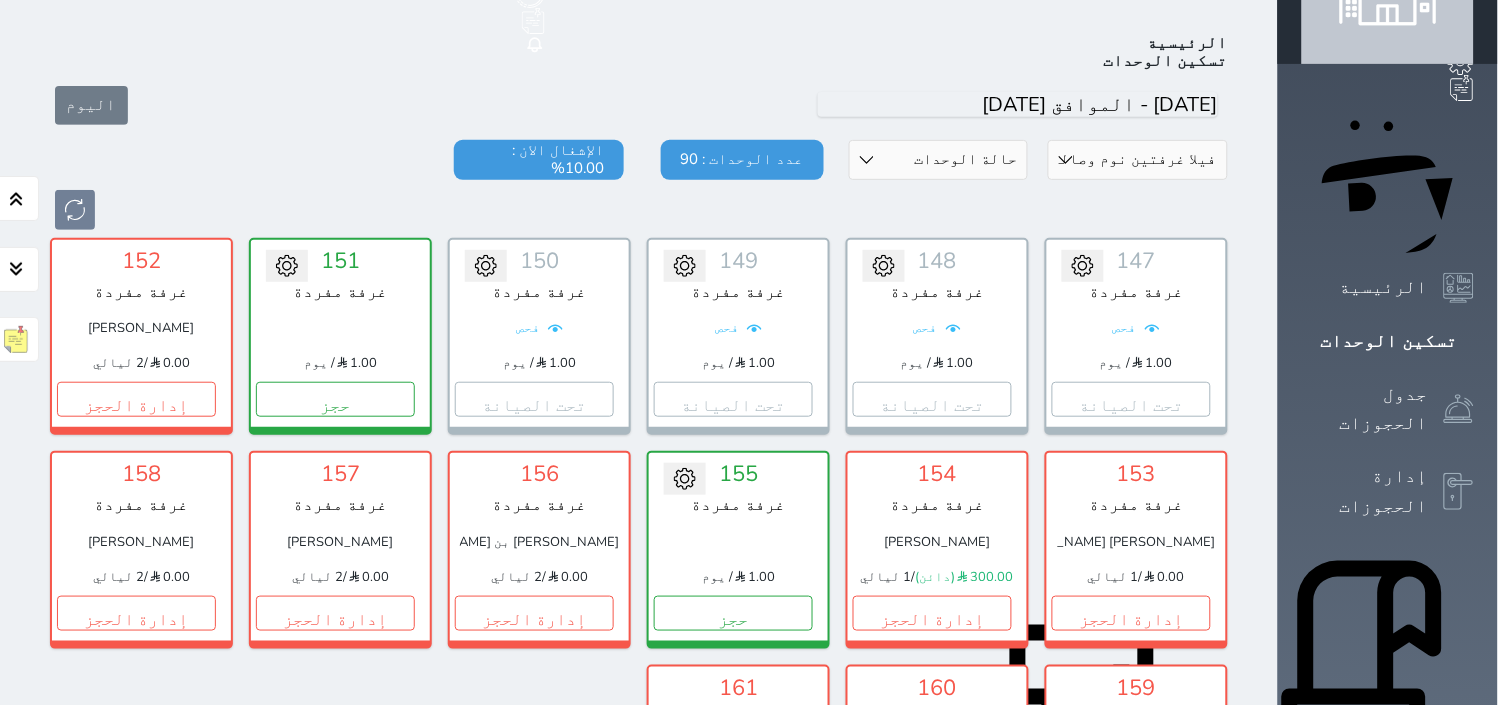click on "قسم الوحدة   فيلا غرفتين نوم وصاله ومسبح كبير وبيت شعر فيلا غرفتين نوم وصاله ومسبح كبير فيلا غرفتين نوم وصاله ومسبح فيلا غرفتين نوم وصاله ومجلس فيلا غرفتين نوم وصاله غرفة مفردة" at bounding box center (1138, 160) 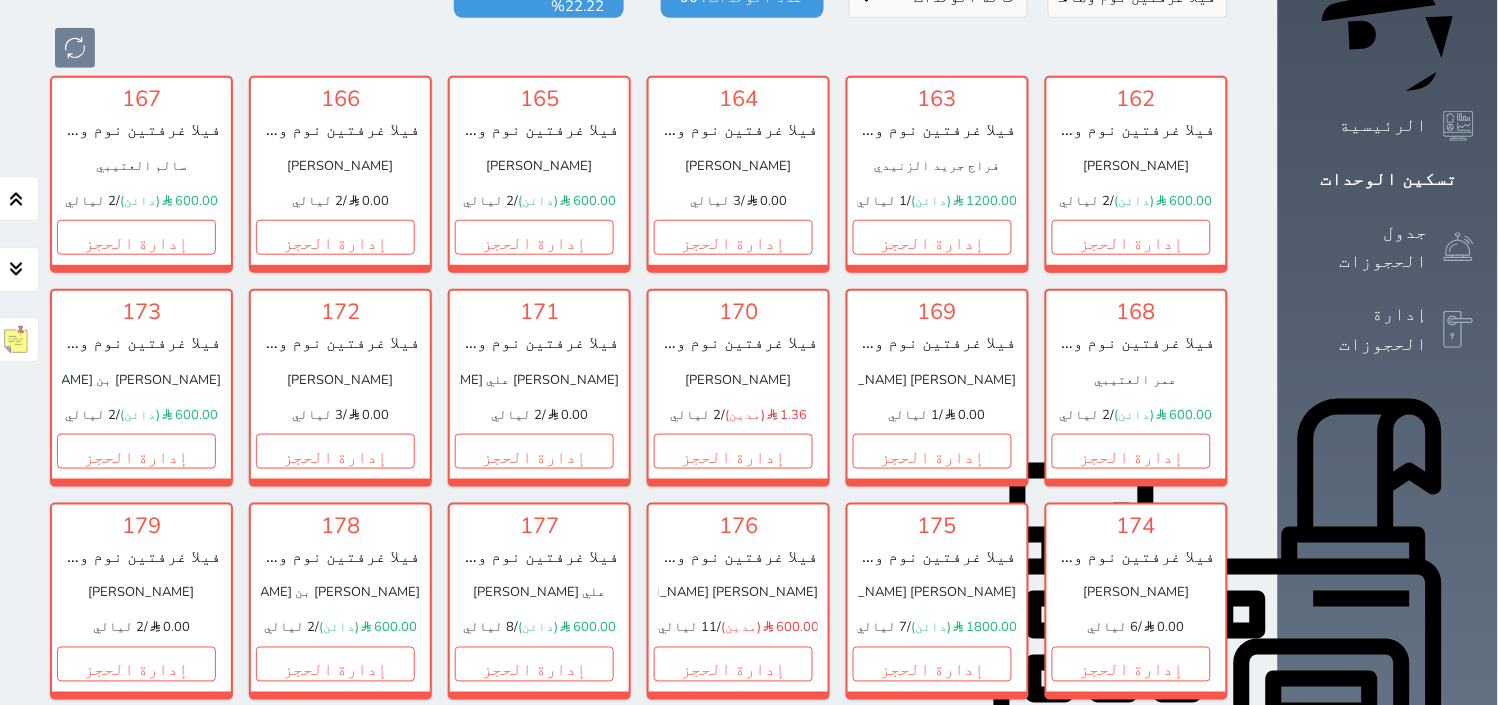 scroll, scrollTop: 331, scrollLeft: 0, axis: vertical 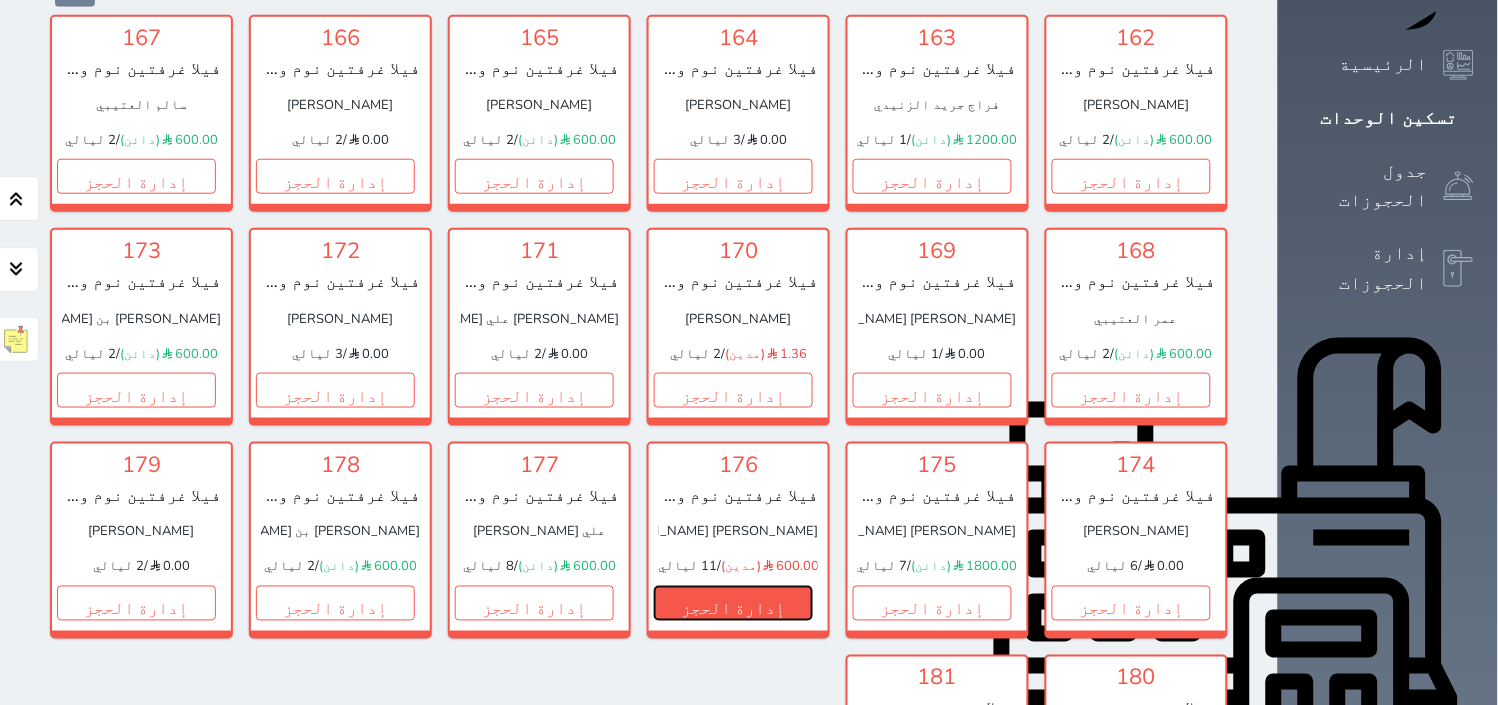 click on "إدارة الحجز" at bounding box center (733, 603) 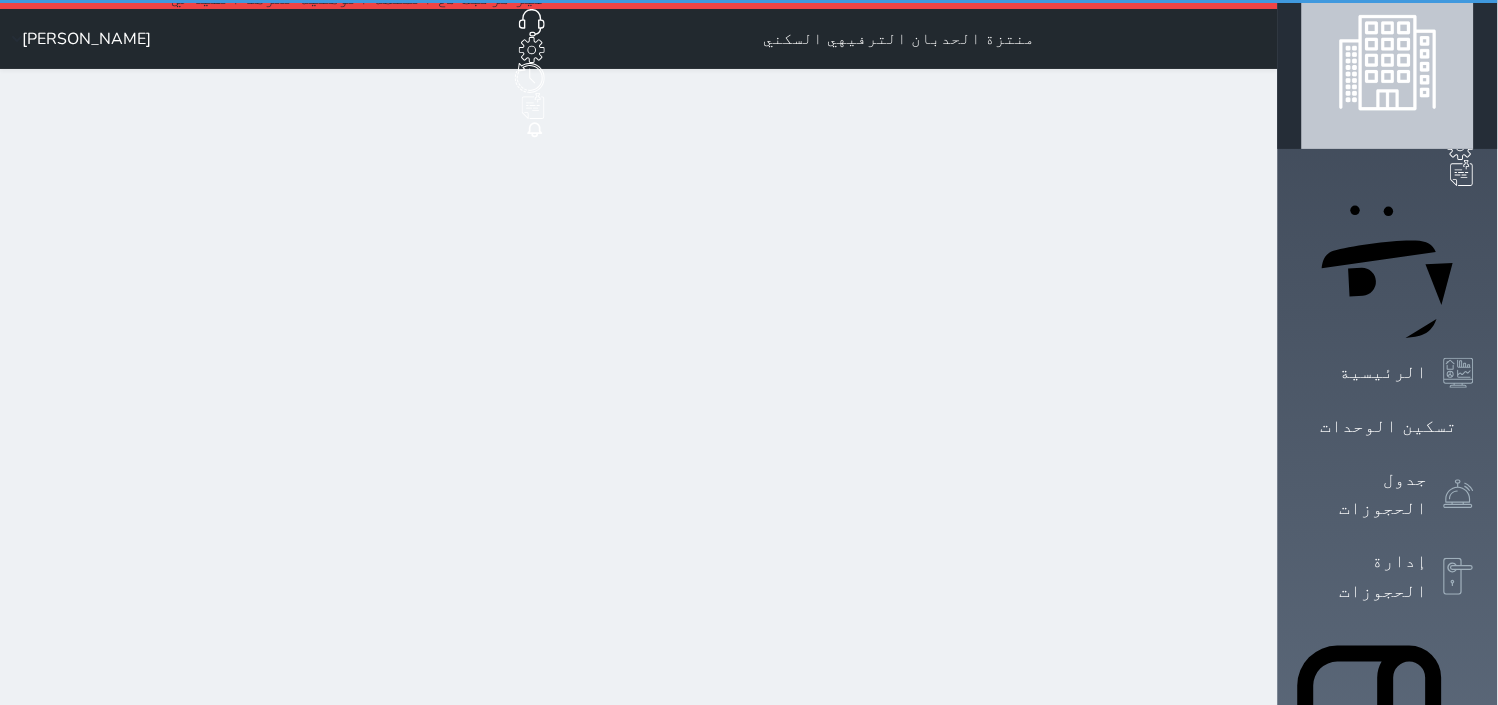 scroll, scrollTop: 0, scrollLeft: 0, axis: both 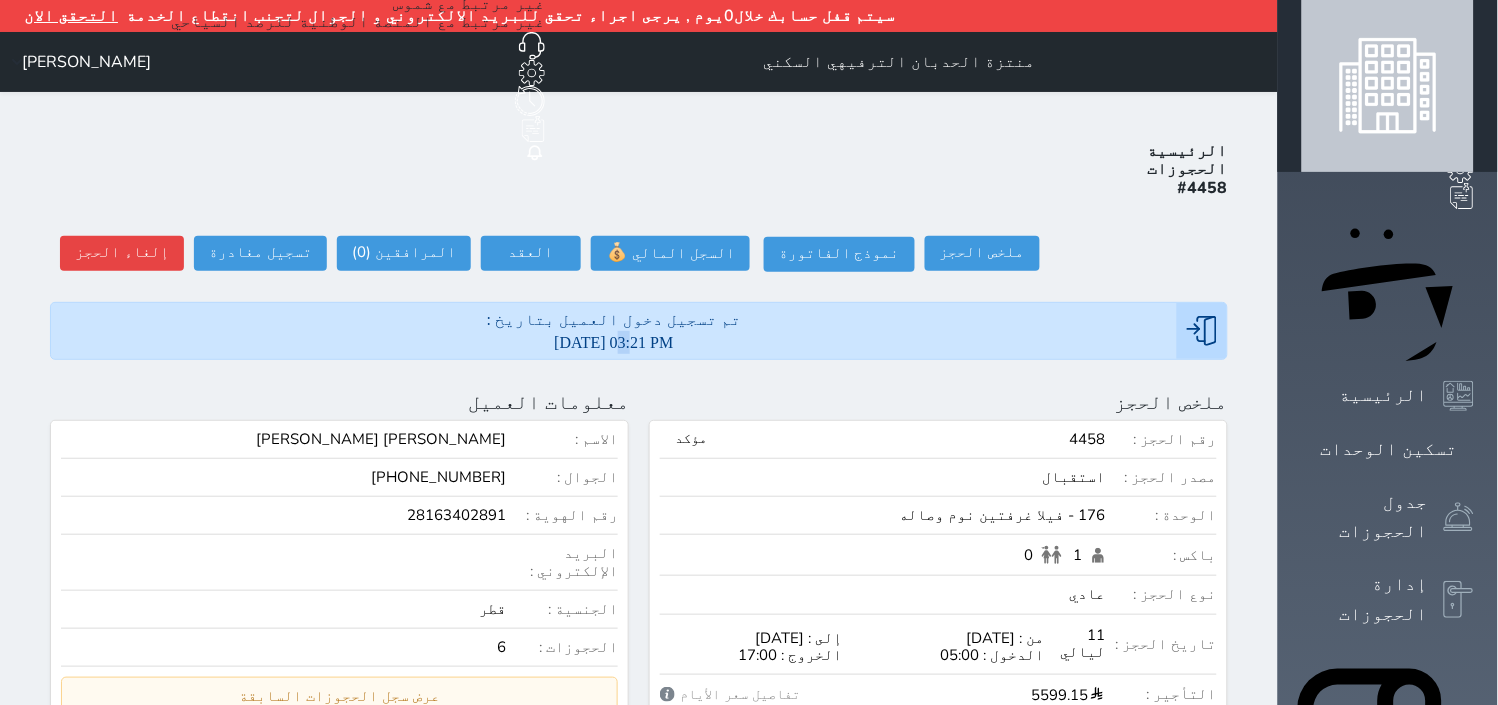 drag, startPoint x: 654, startPoint y: 271, endPoint x: 637, endPoint y: 271, distance: 17 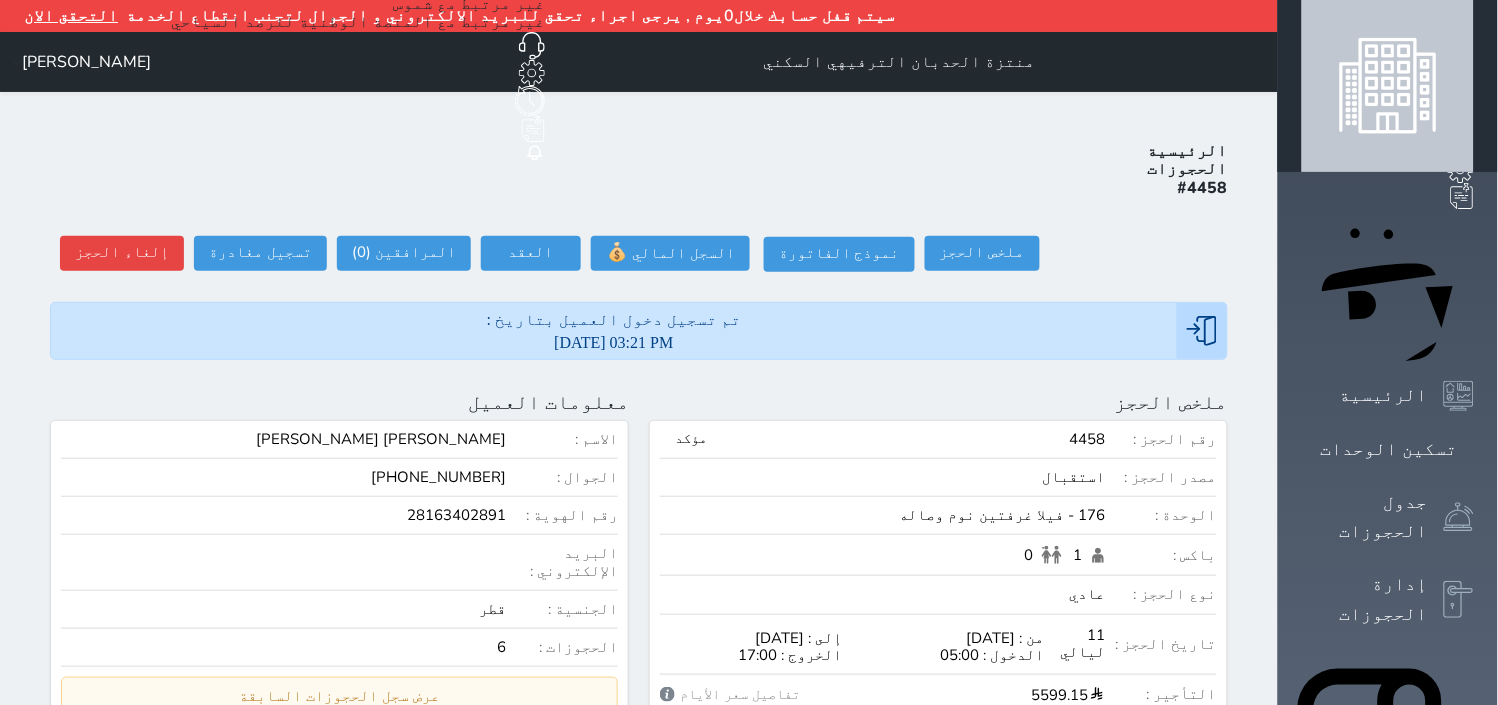 click on "تم تسجيل دخول العميل بتاريخ :   [DATE] 03:21 PM" at bounding box center (614, 331) 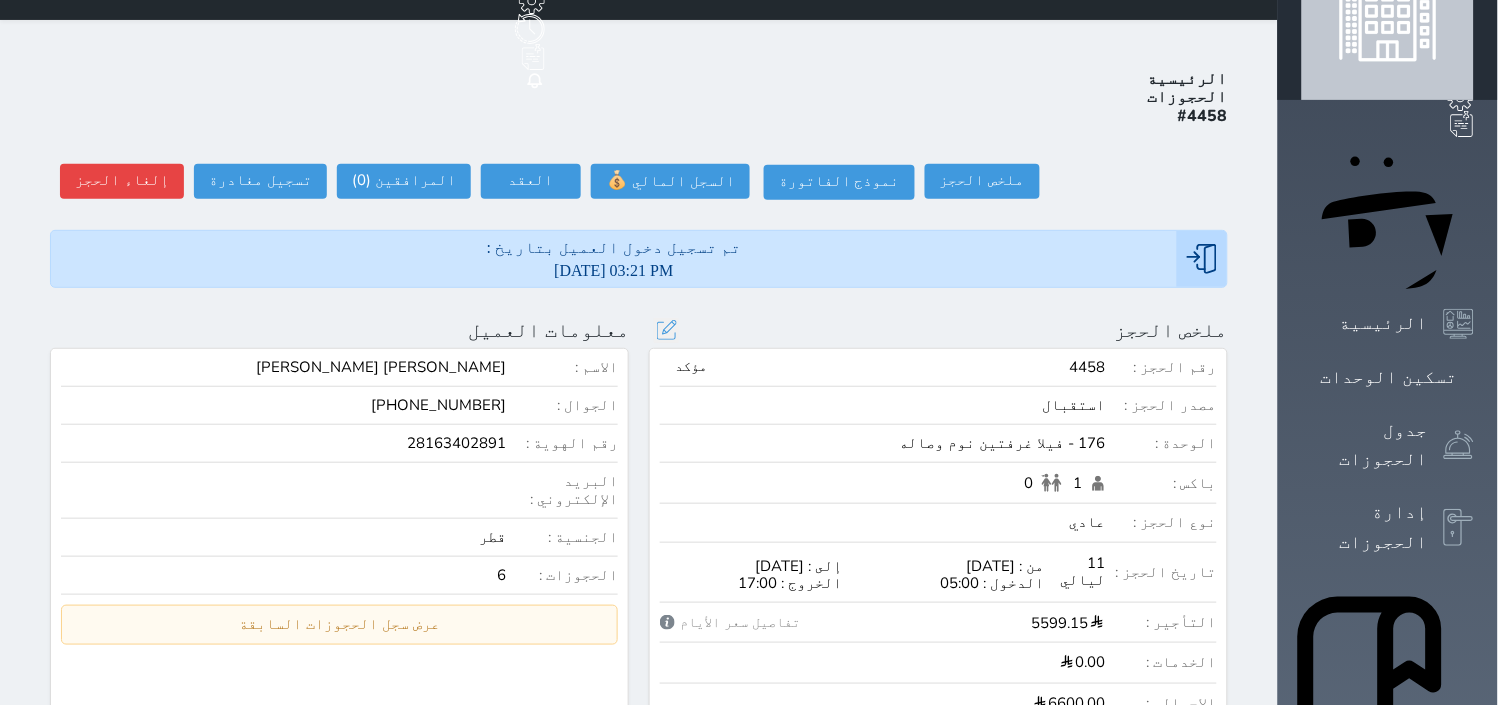 scroll, scrollTop: 111, scrollLeft: 0, axis: vertical 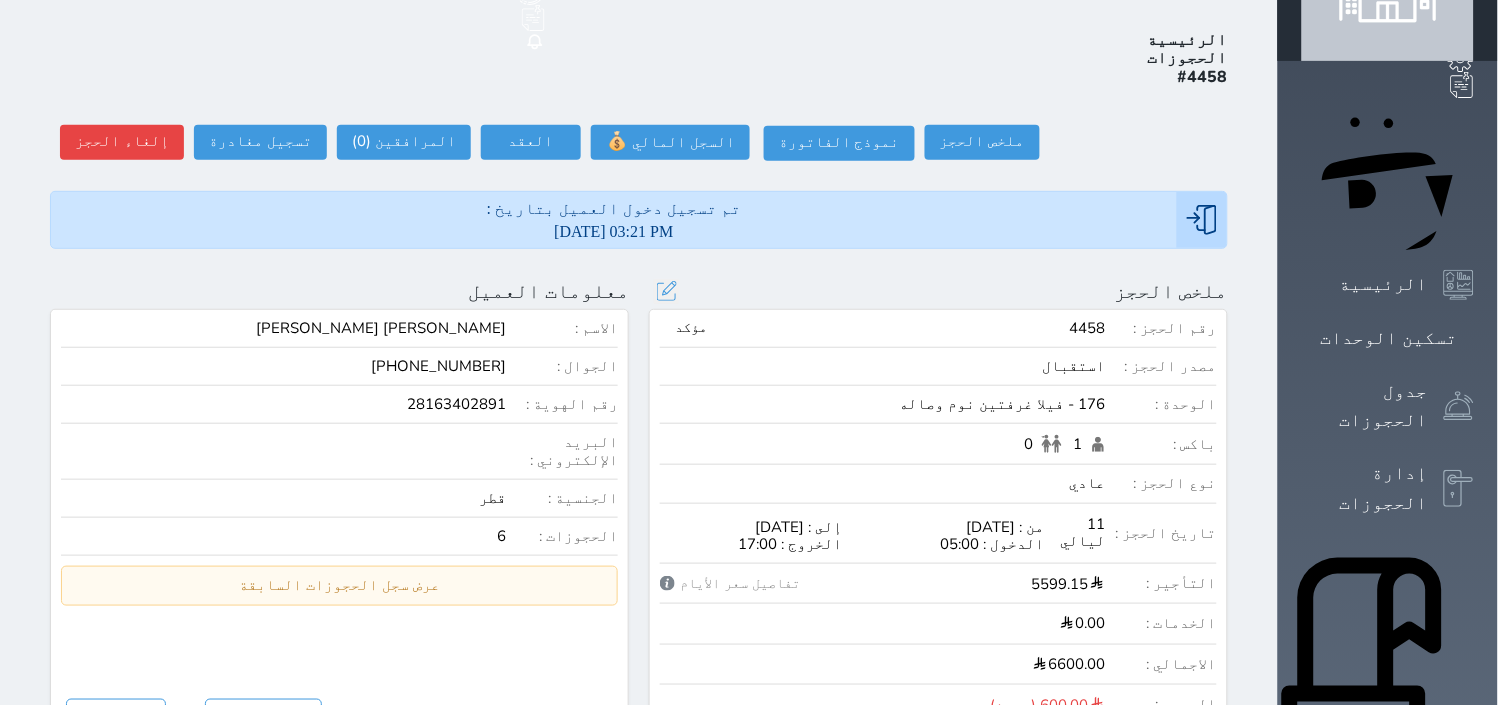 click on "إلى : [DATE]" at bounding box center [751, 527] 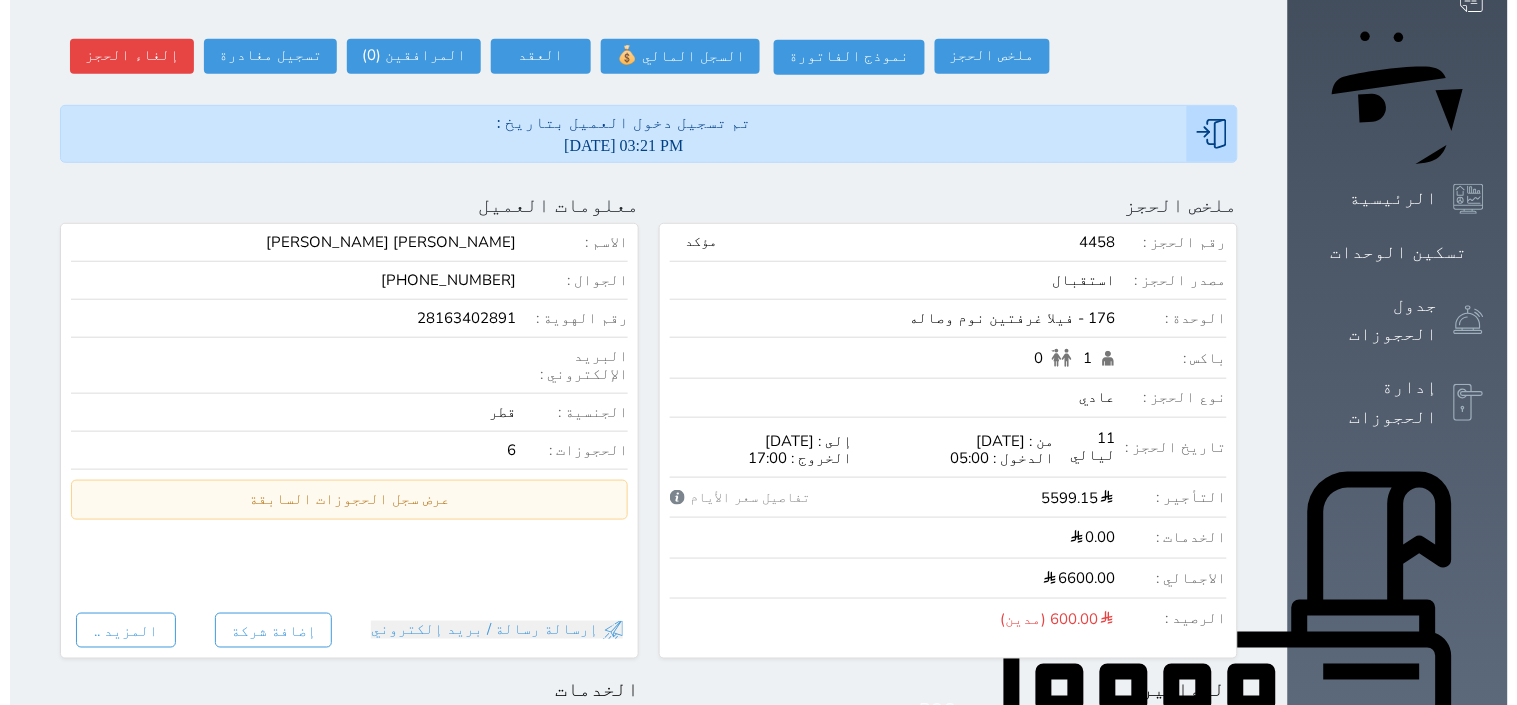 scroll, scrollTop: 164, scrollLeft: 0, axis: vertical 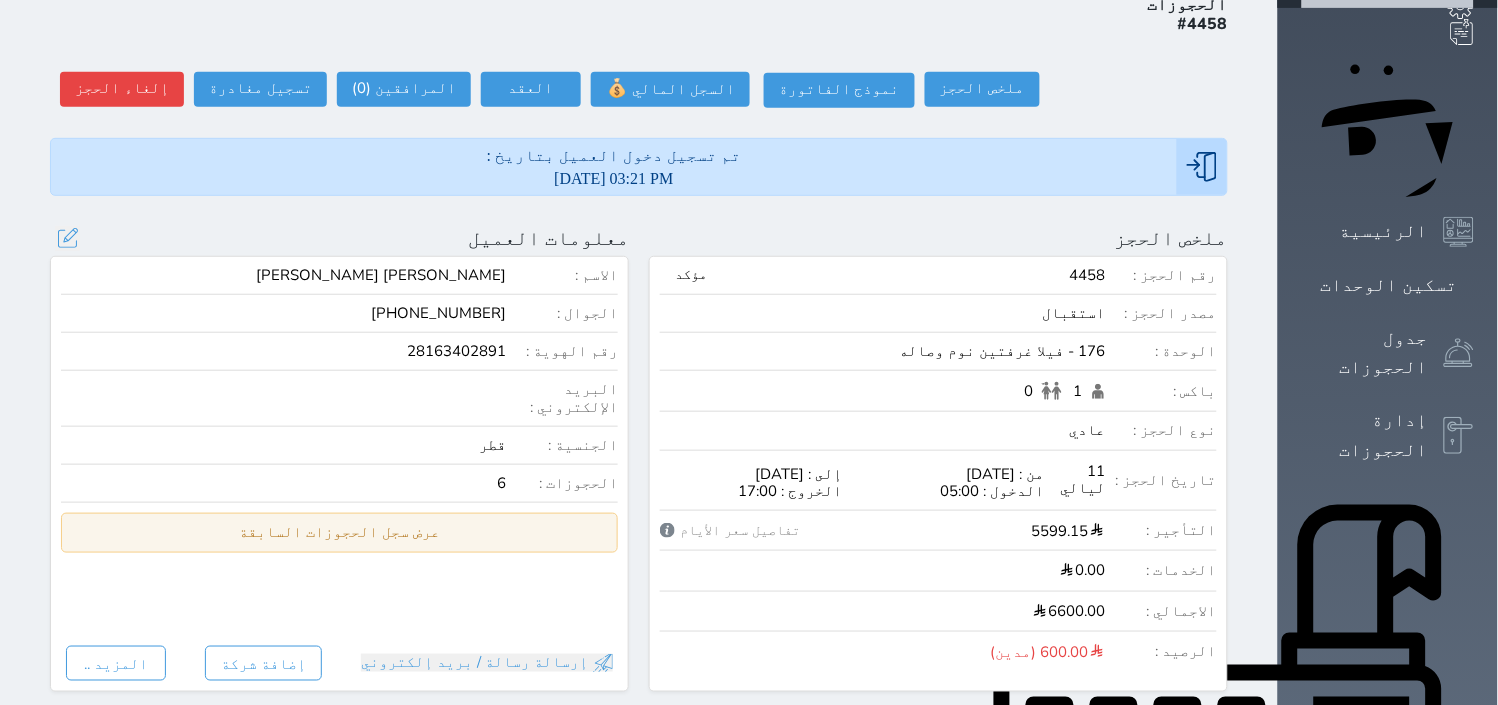 click on "عرض سجل الحجوزات السابقة" at bounding box center (339, 532) 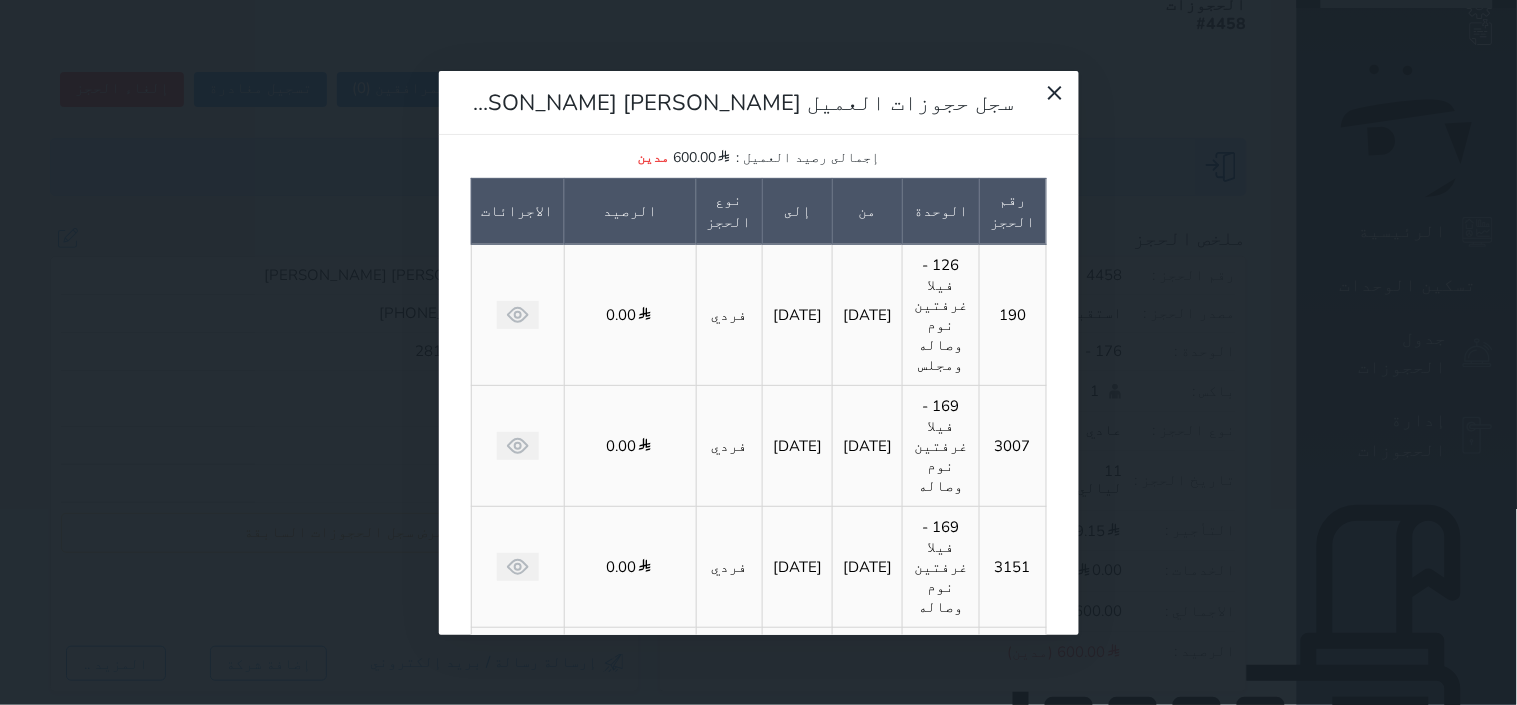 scroll, scrollTop: 55, scrollLeft: 0, axis: vertical 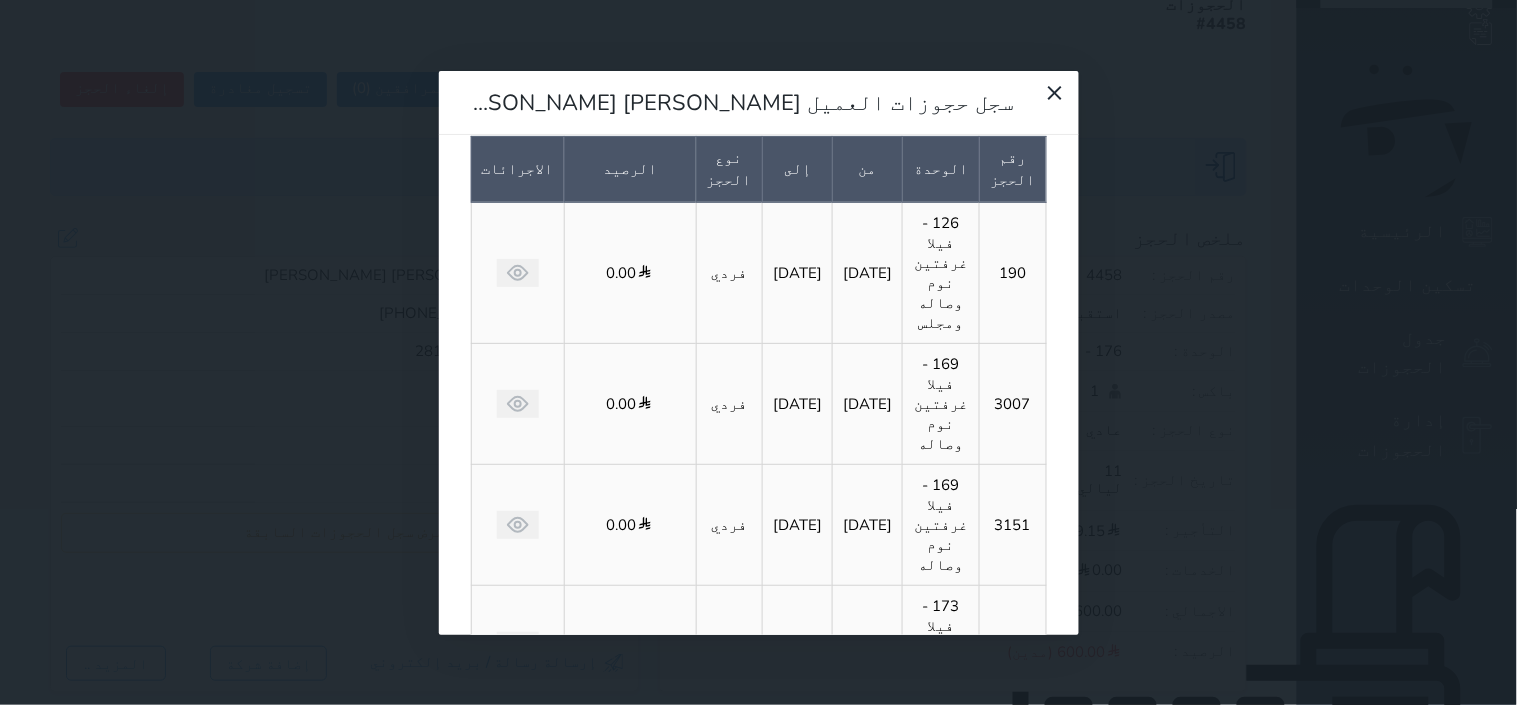 click on "[DATE]" at bounding box center [868, 766] 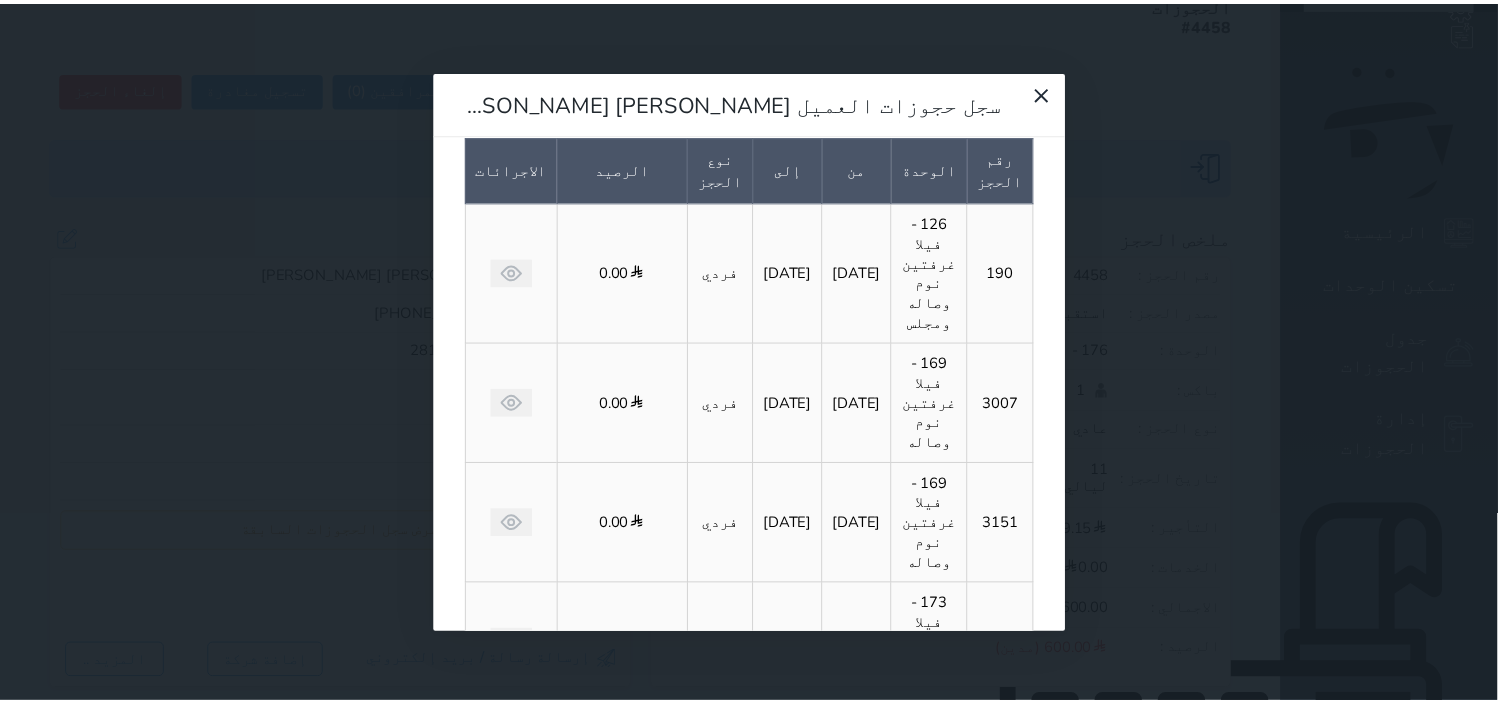 scroll, scrollTop: 0, scrollLeft: 0, axis: both 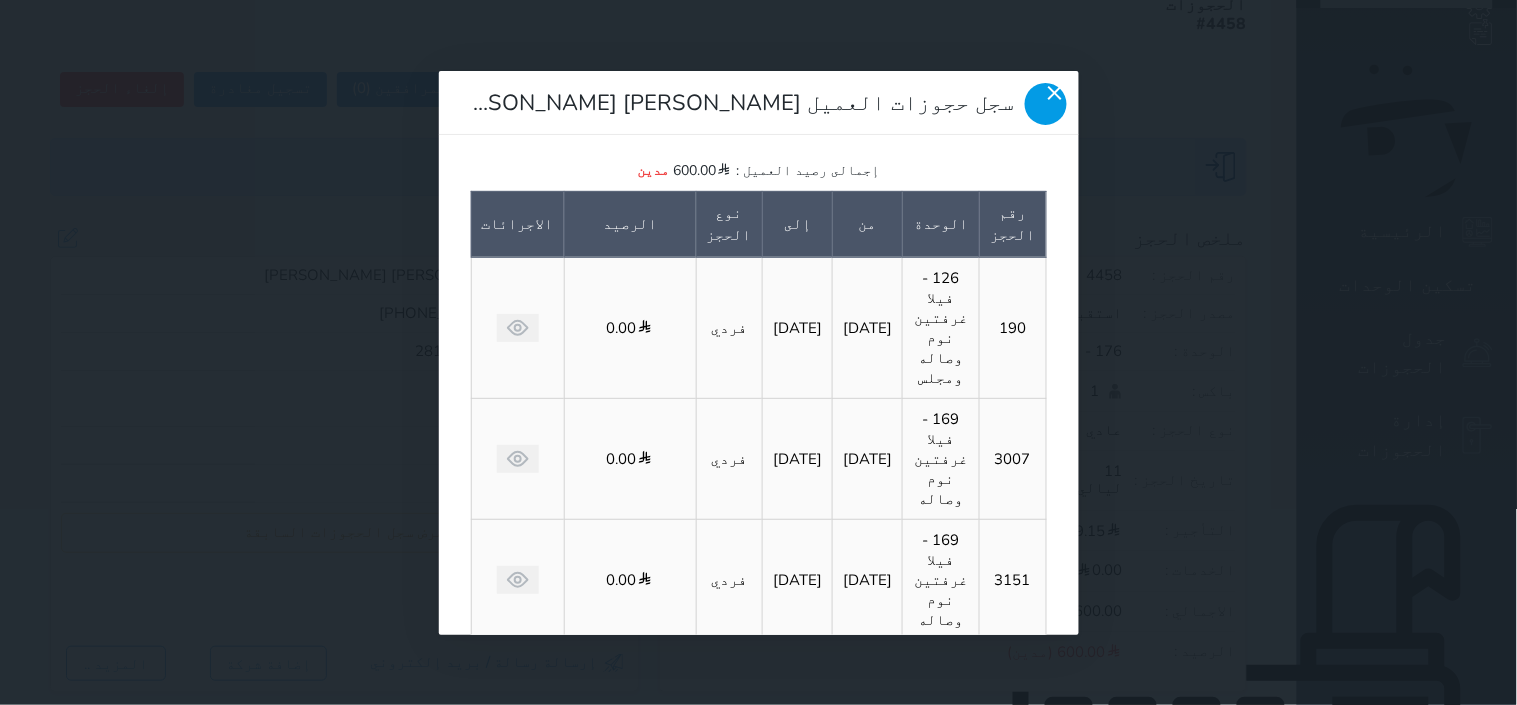 click at bounding box center [1046, 104] 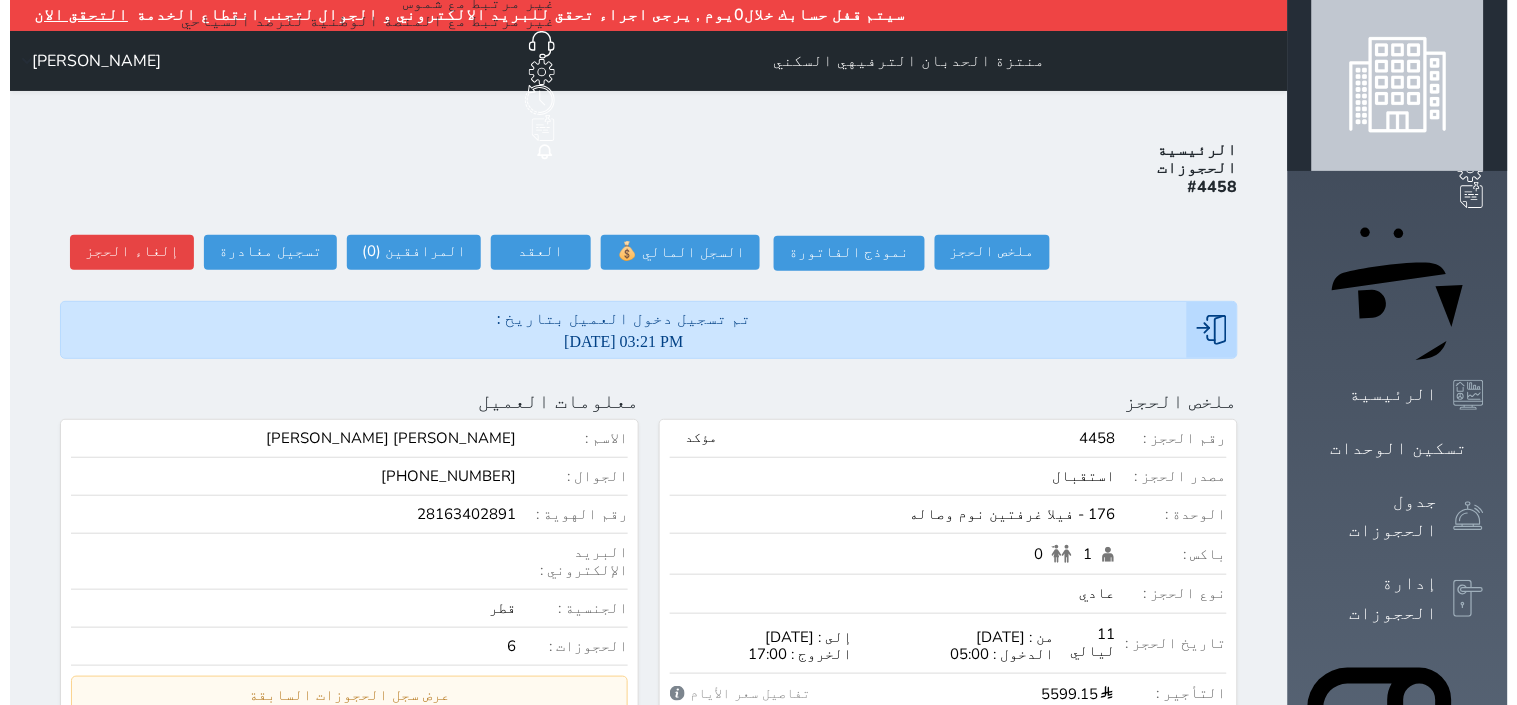 scroll, scrollTop: 0, scrollLeft: 0, axis: both 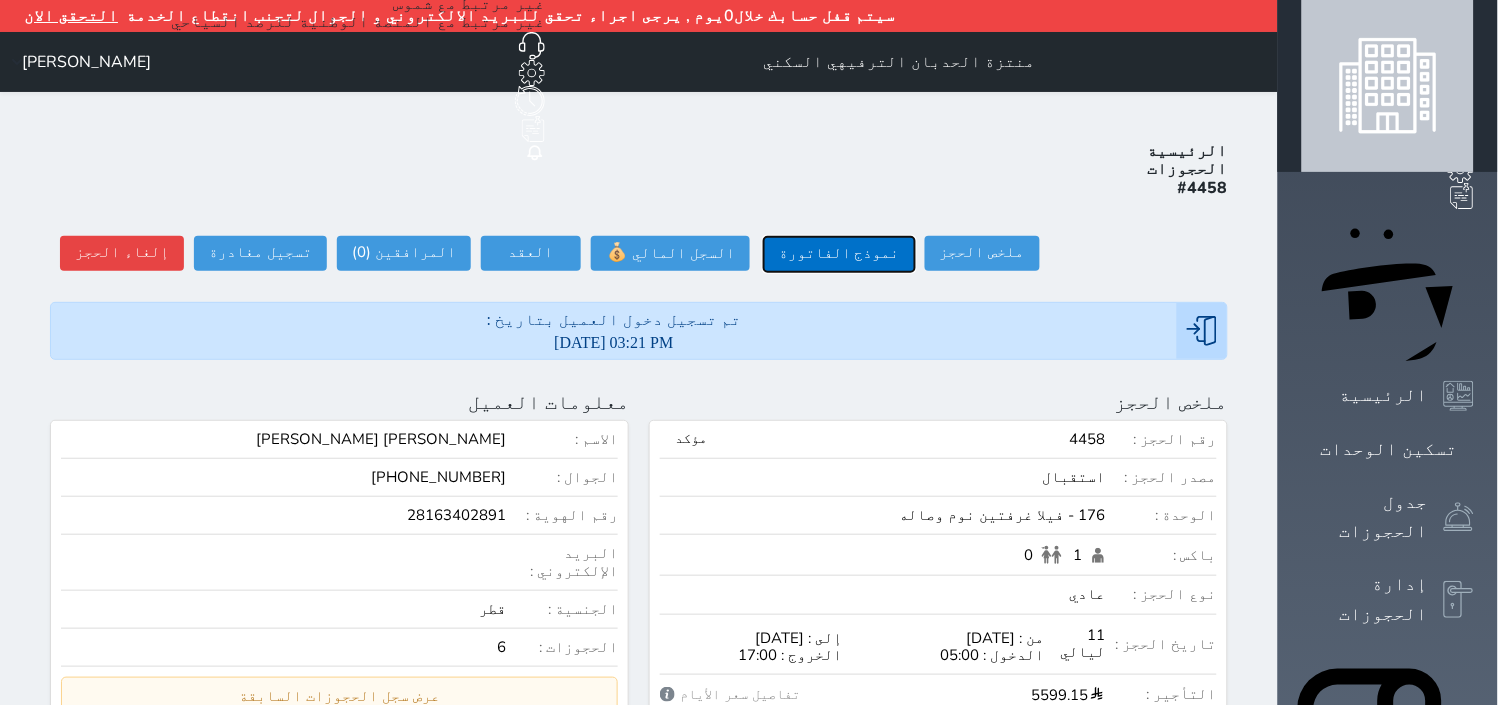 click on "نموذج الفاتورة" at bounding box center [839, 254] 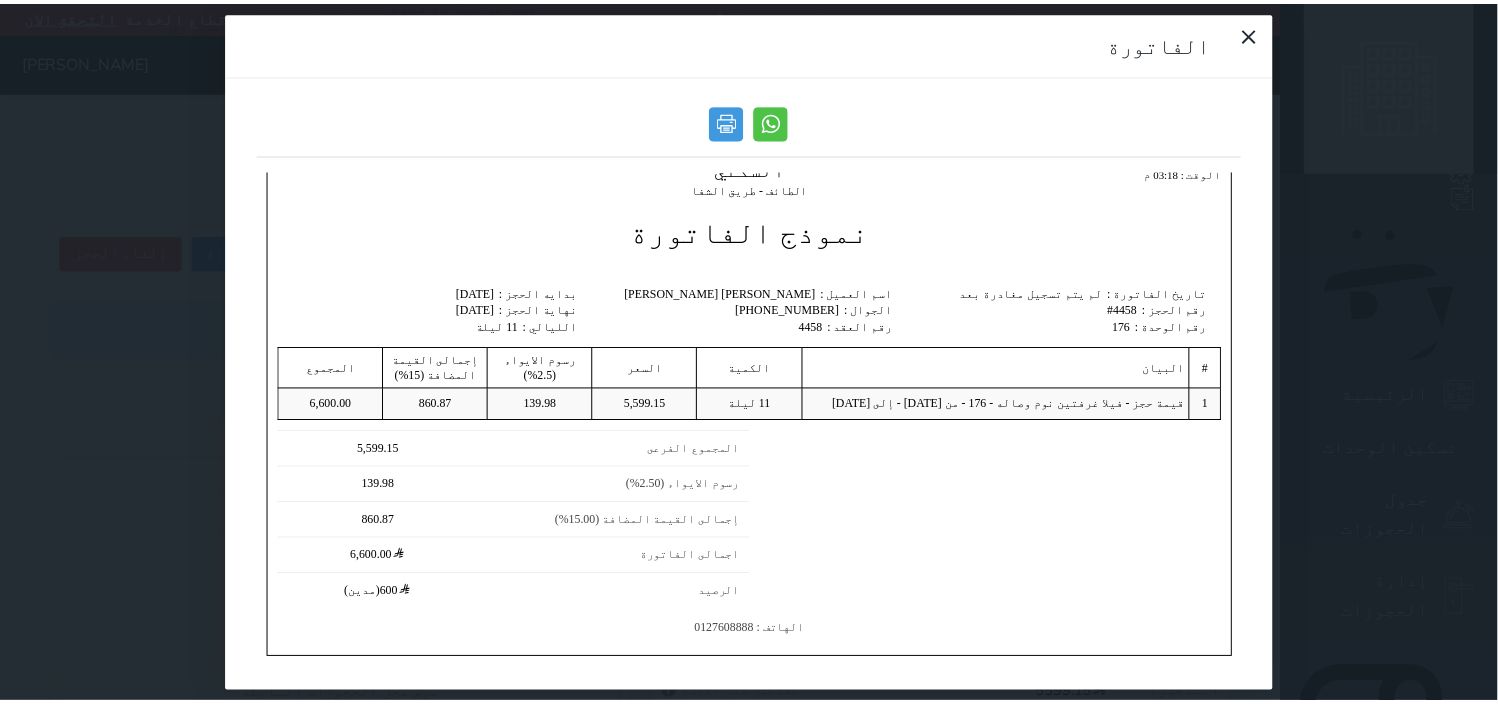 scroll, scrollTop: 143, scrollLeft: 0, axis: vertical 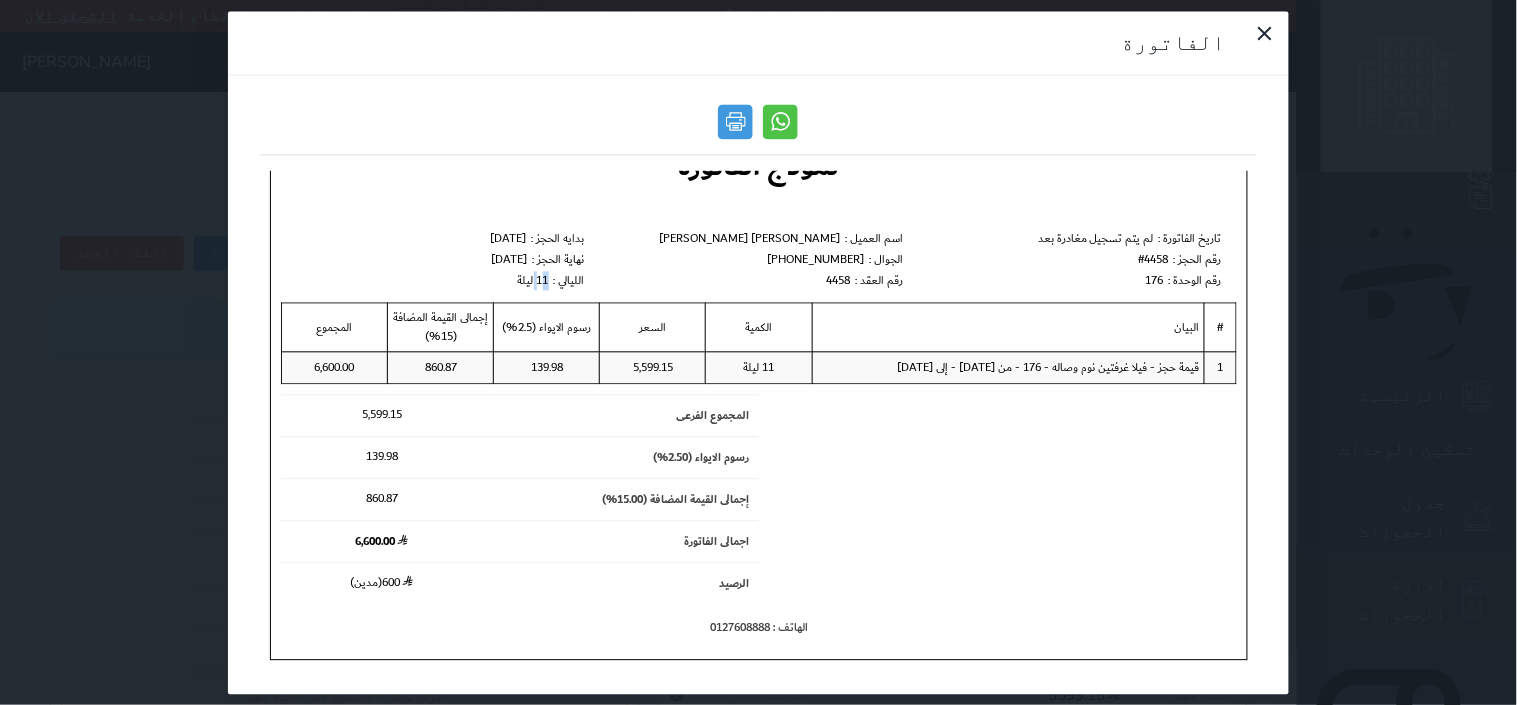 drag, startPoint x: 573, startPoint y: 277, endPoint x: 582, endPoint y: 295, distance: 20.12461 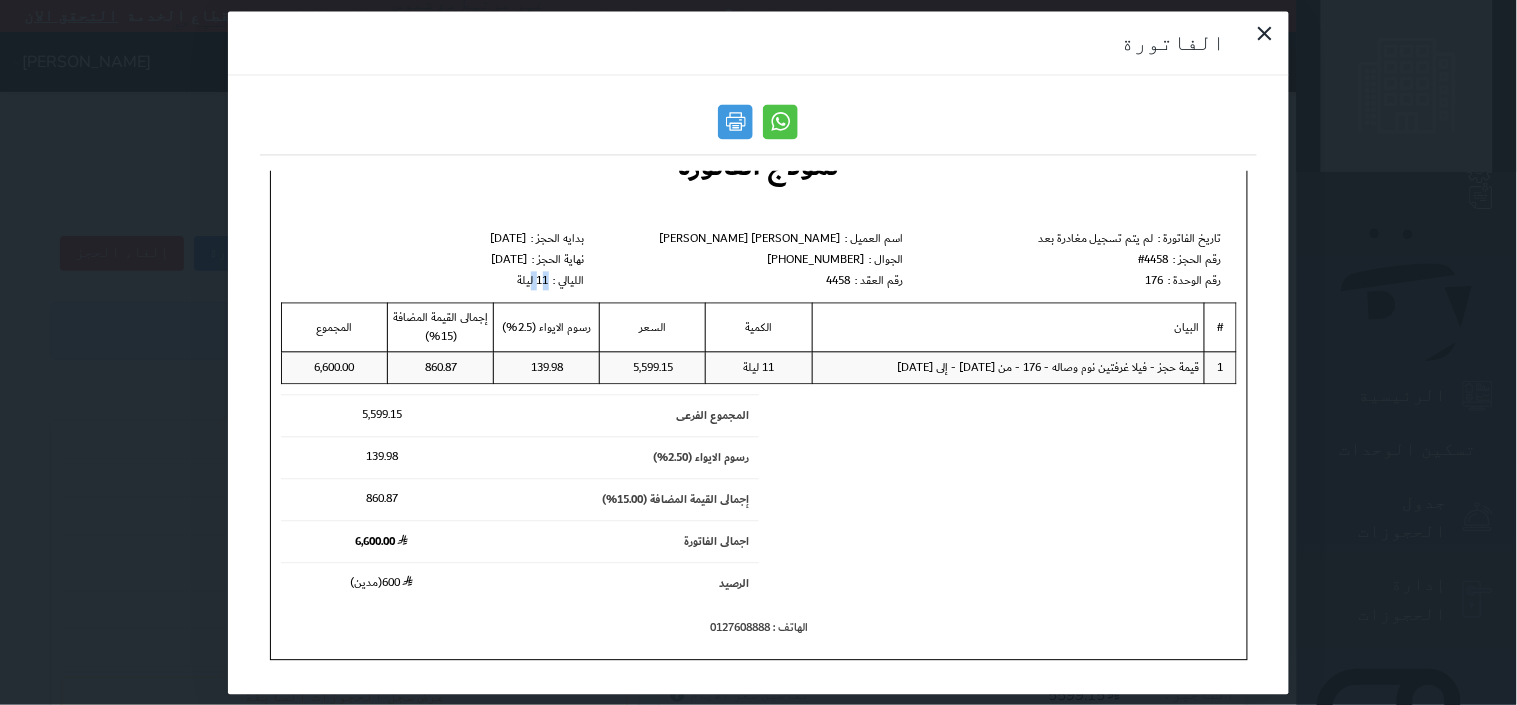 click on "تاريخ :  [DATE]
الموافق : [DATE]
الوقت : 03:18 م
منتزة الحدبان الترفيهي السكني
[GEOGRAPHIC_DATA] - طريق [GEOGRAPHIC_DATA]
رقم العقد : 4458
الرقم الضريبي  : 300269625100003
نموذج الفاتورة
تاريخ [DEMOGRAPHIC_DATA] :
176" at bounding box center (758, 344) 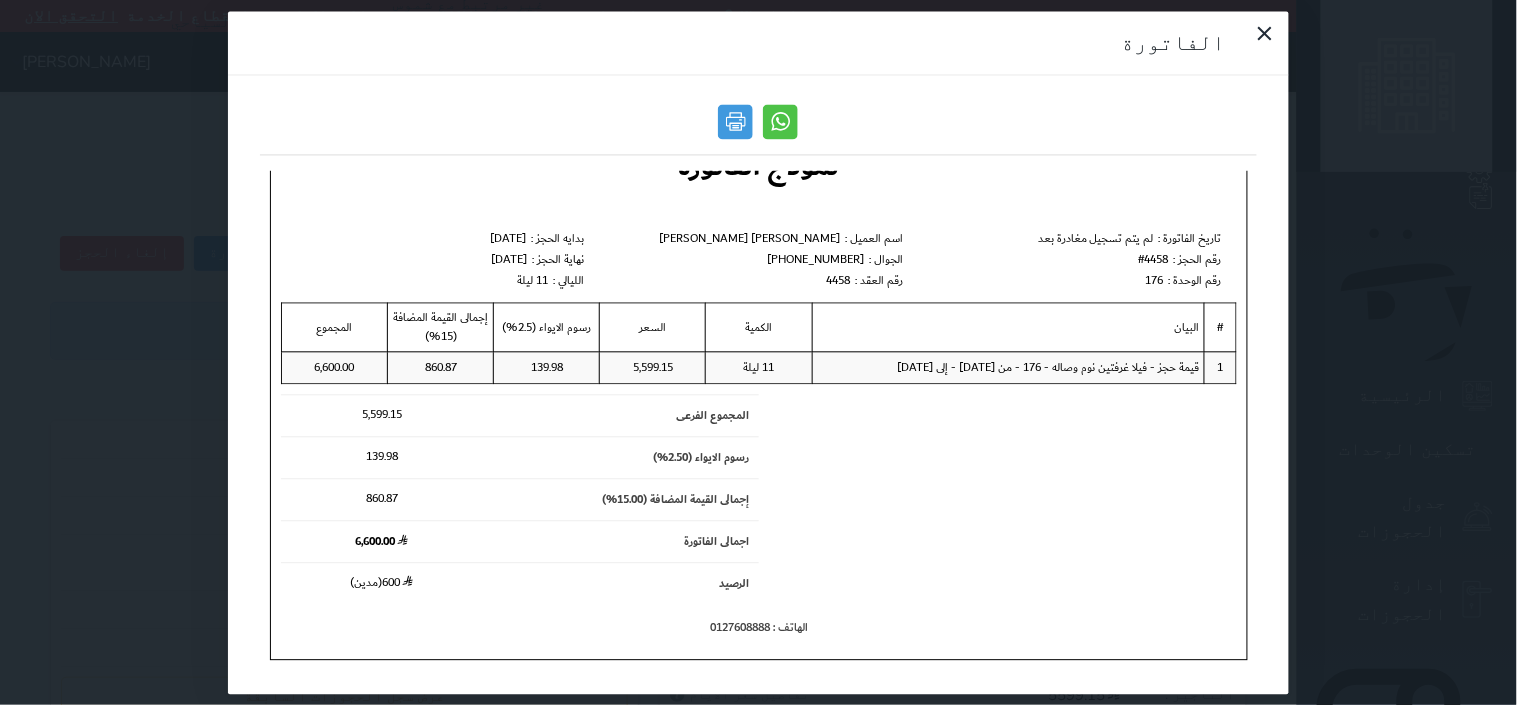 drag, startPoint x: 270, startPoint y: 58, endPoint x: 291, endPoint y: 85, distance: 34.20526 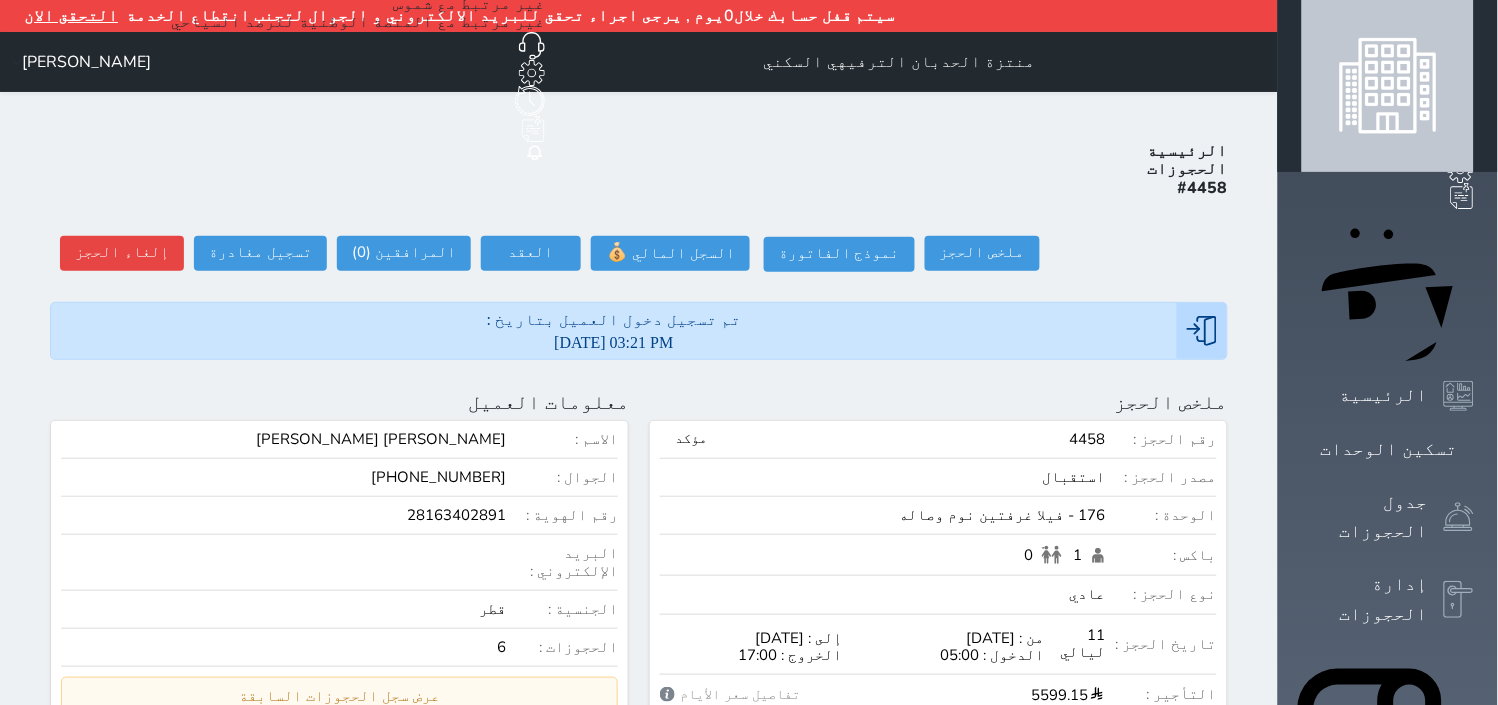 scroll, scrollTop: 0, scrollLeft: 0, axis: both 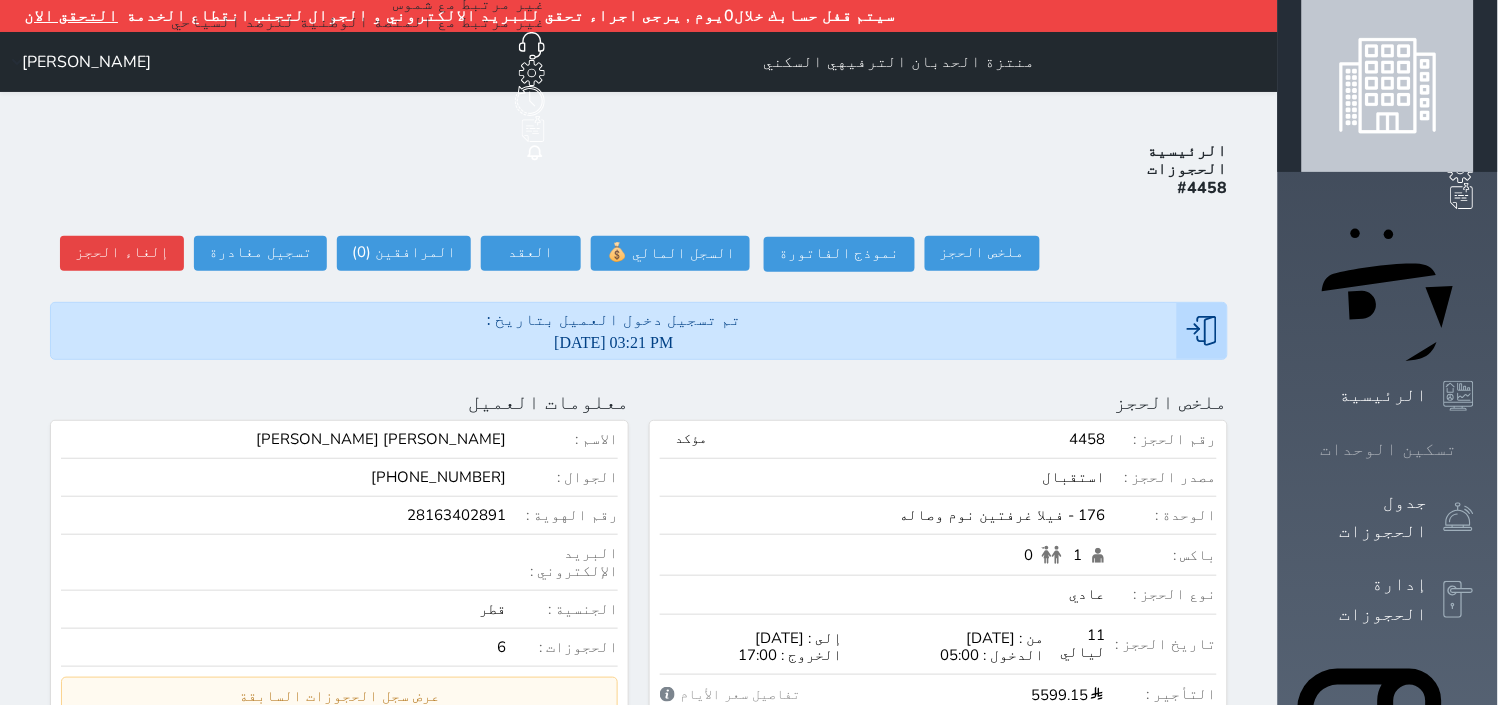 click 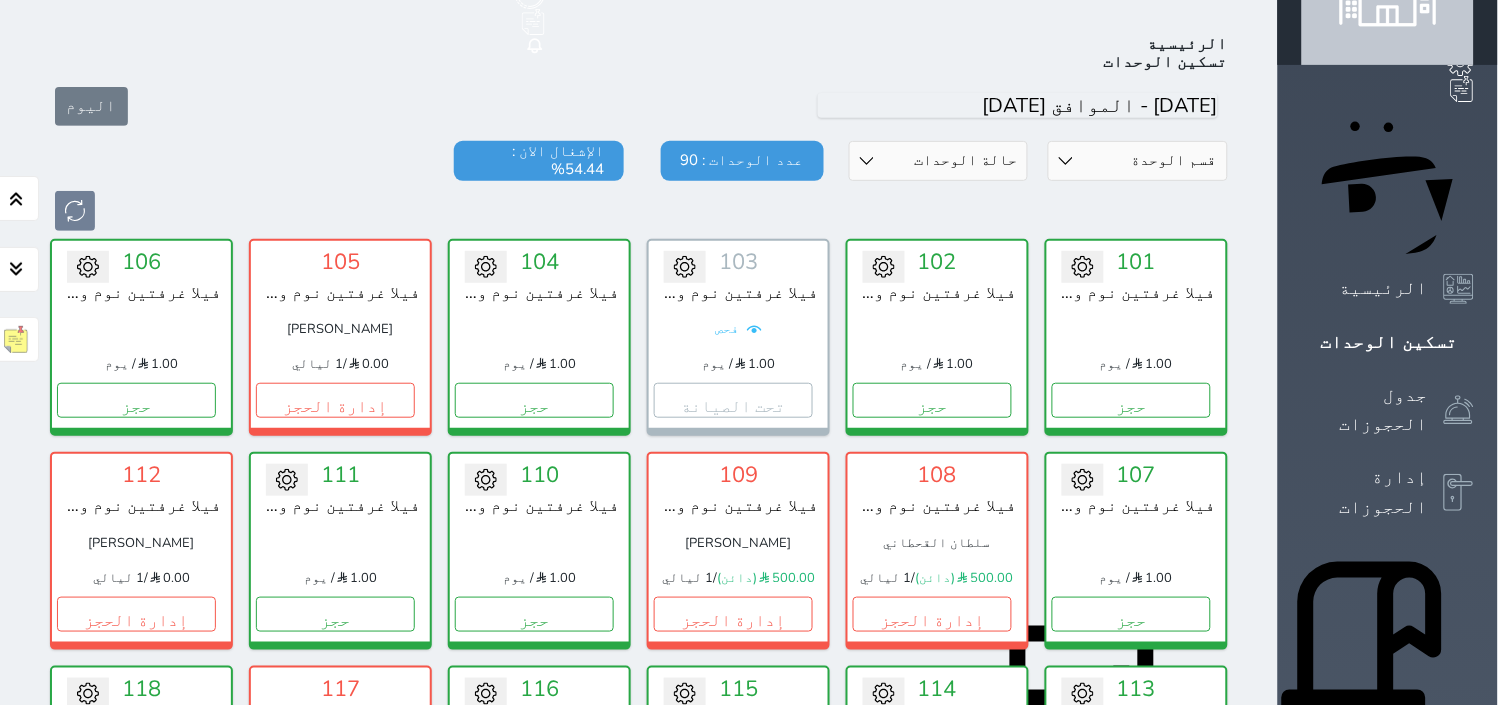 scroll, scrollTop: 108, scrollLeft: 0, axis: vertical 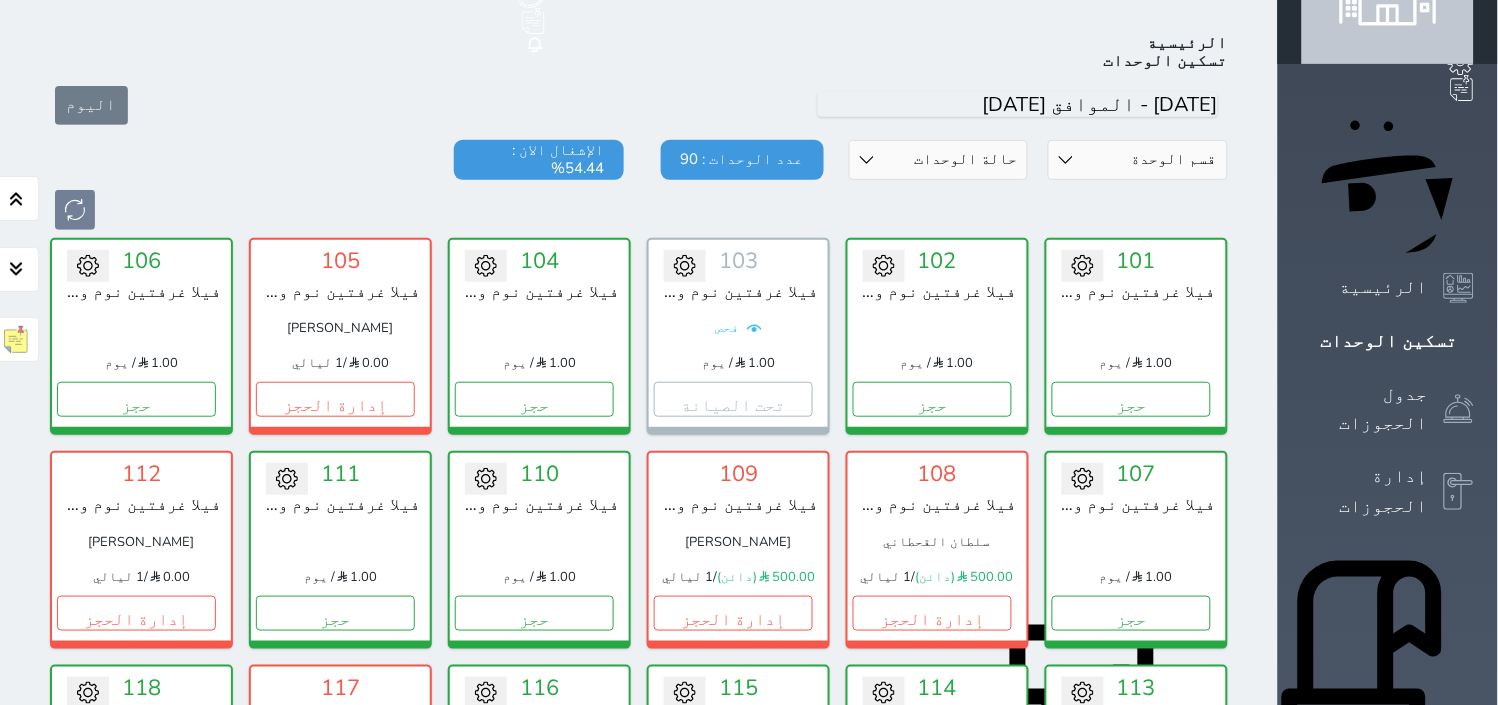 click on "قسم الوحدة   فيلا غرفتين نوم وصاله ومسبح كبير وبيت شعر فيلا غرفتين نوم وصاله ومسبح كبير فيلا غرفتين نوم وصاله ومسبح فيلا غرفتين نوم وصاله ومجلس فيلا غرفتين نوم وصاله غرفة مفردة" at bounding box center [1138, 160] 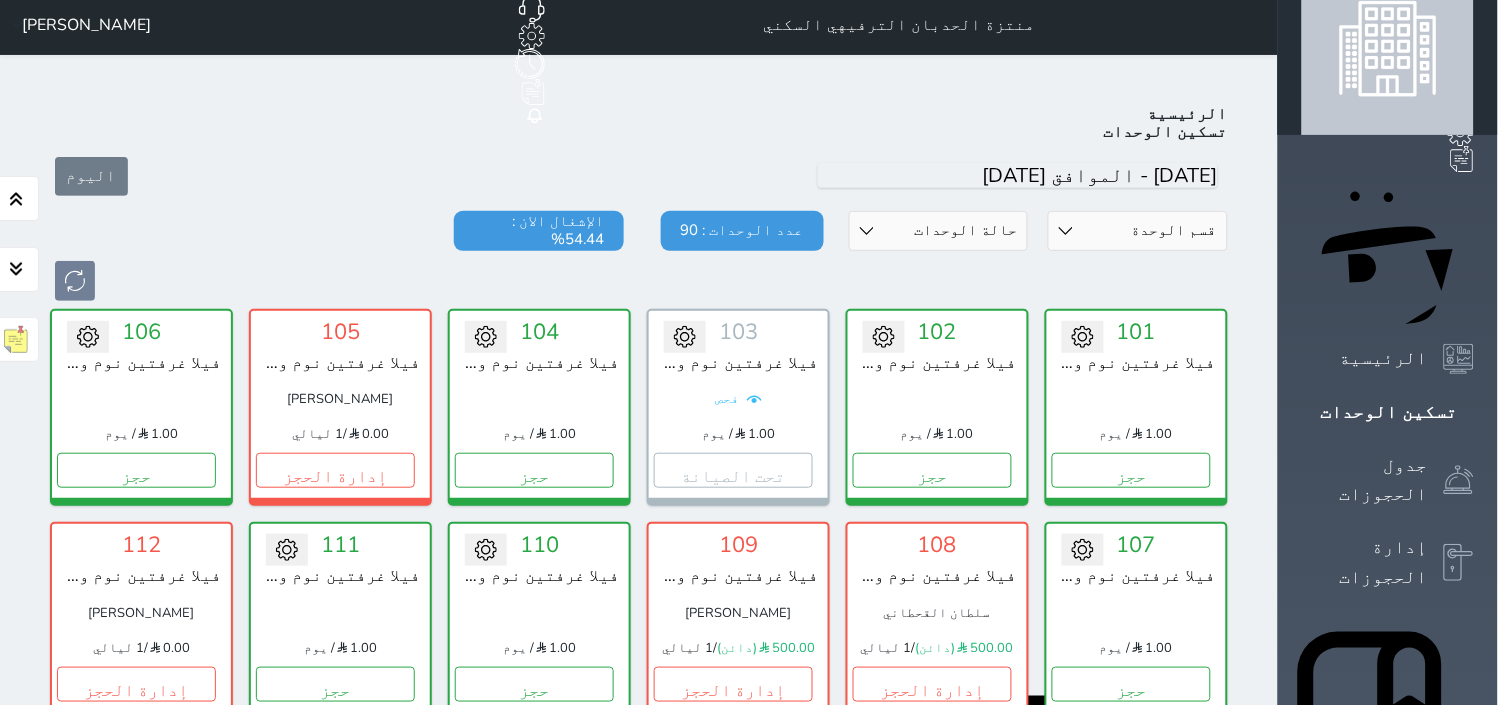 scroll, scrollTop: 0, scrollLeft: 0, axis: both 